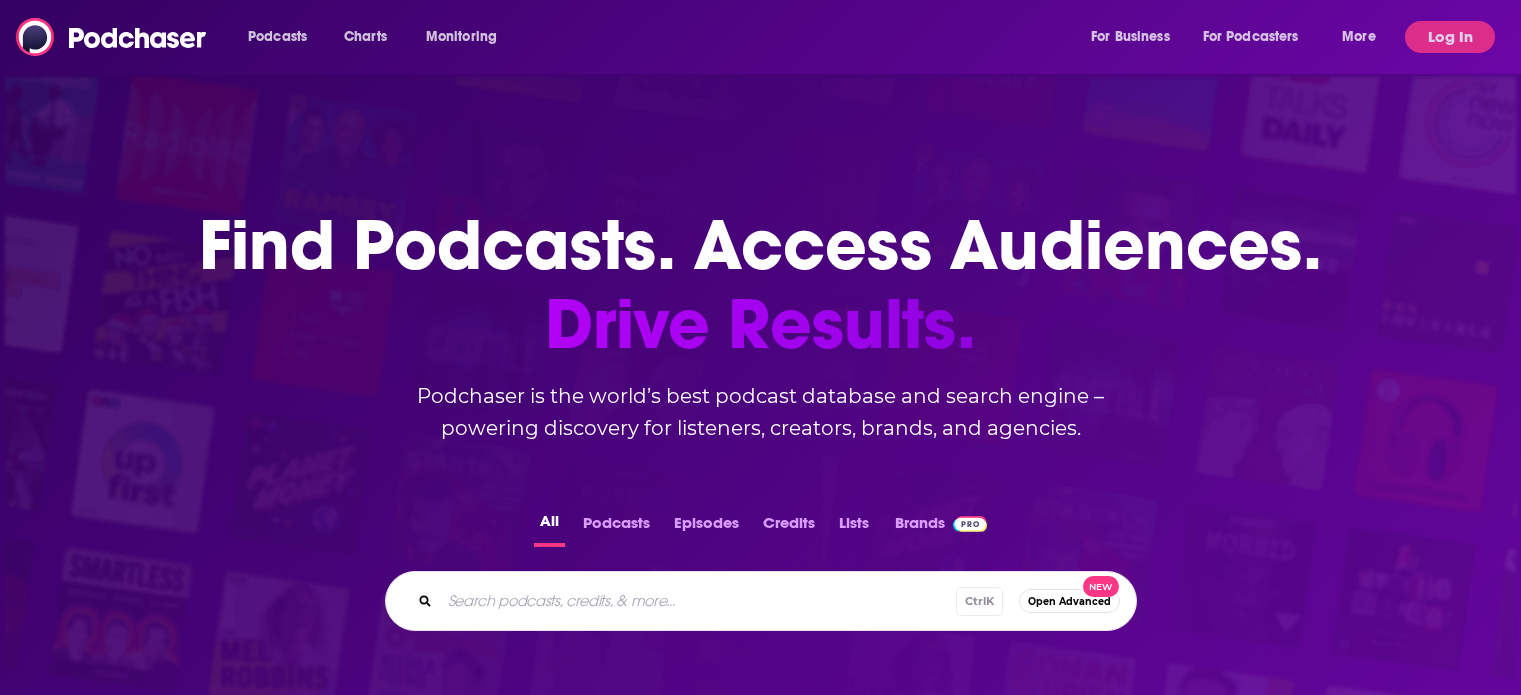 scroll, scrollTop: 0, scrollLeft: 0, axis: both 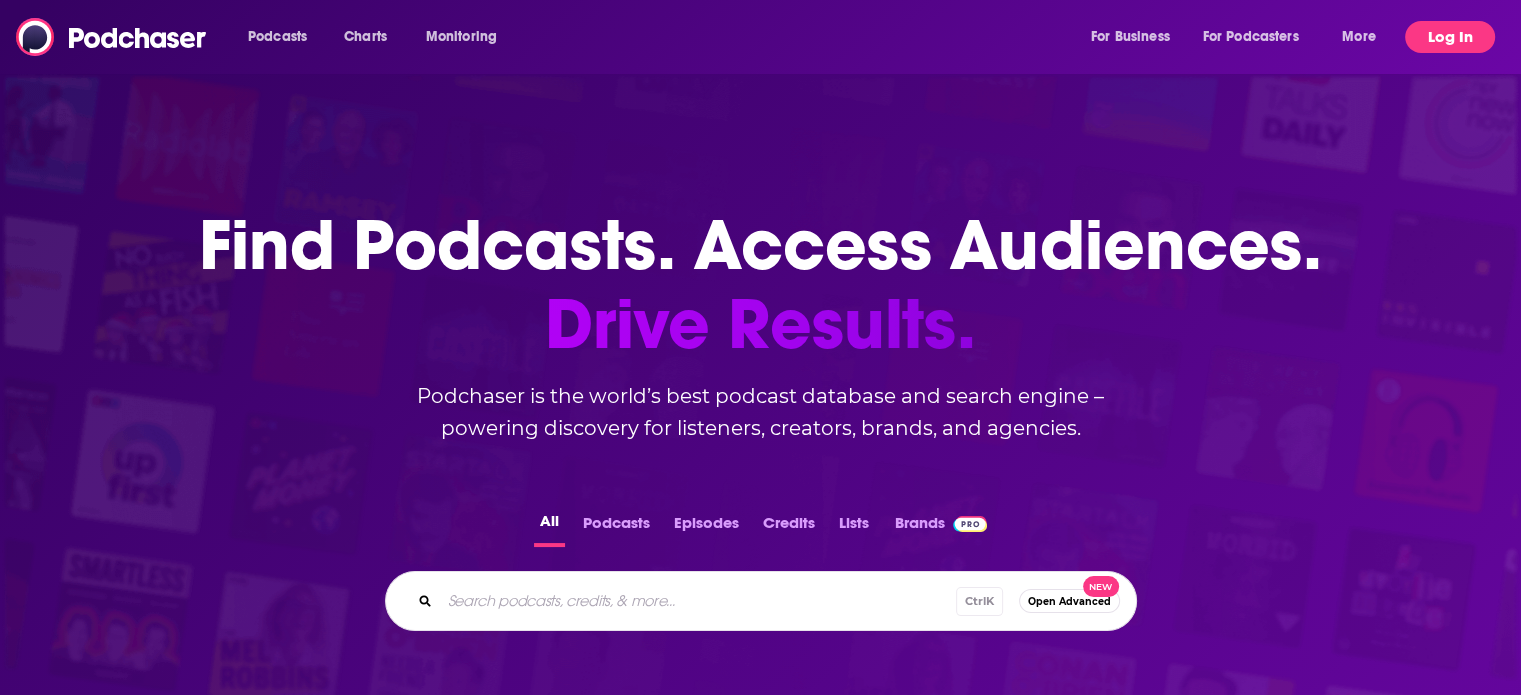 click on "Log In" at bounding box center [1450, 37] 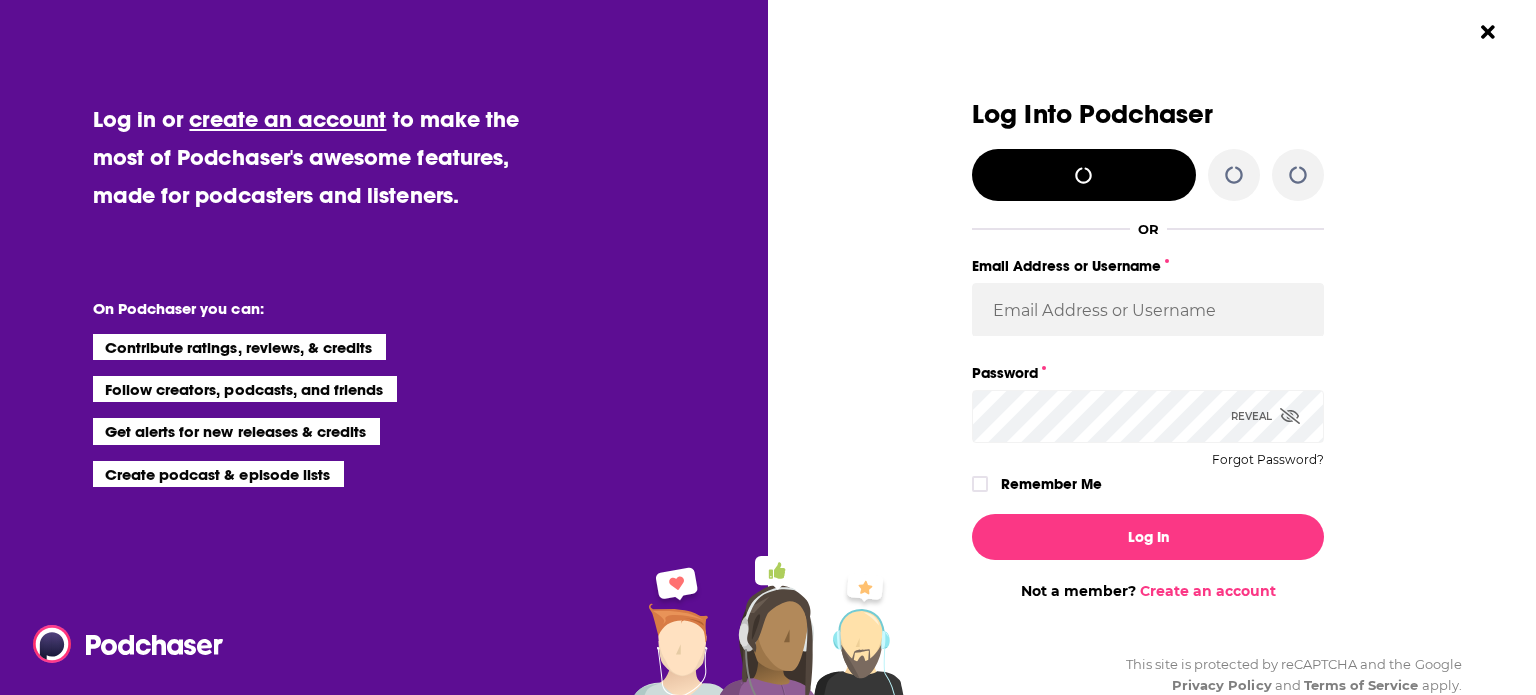 type 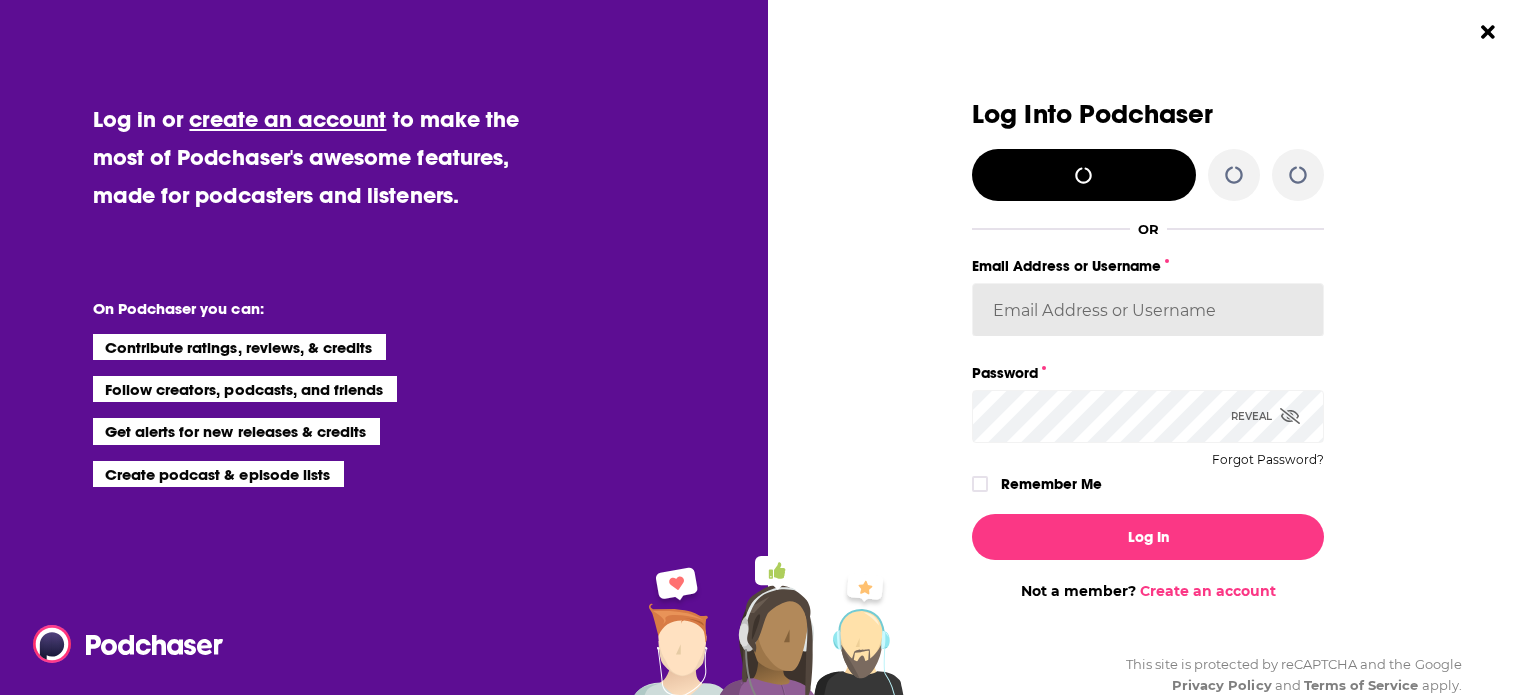type on "[LAST]@[EXAMPLE].COM" 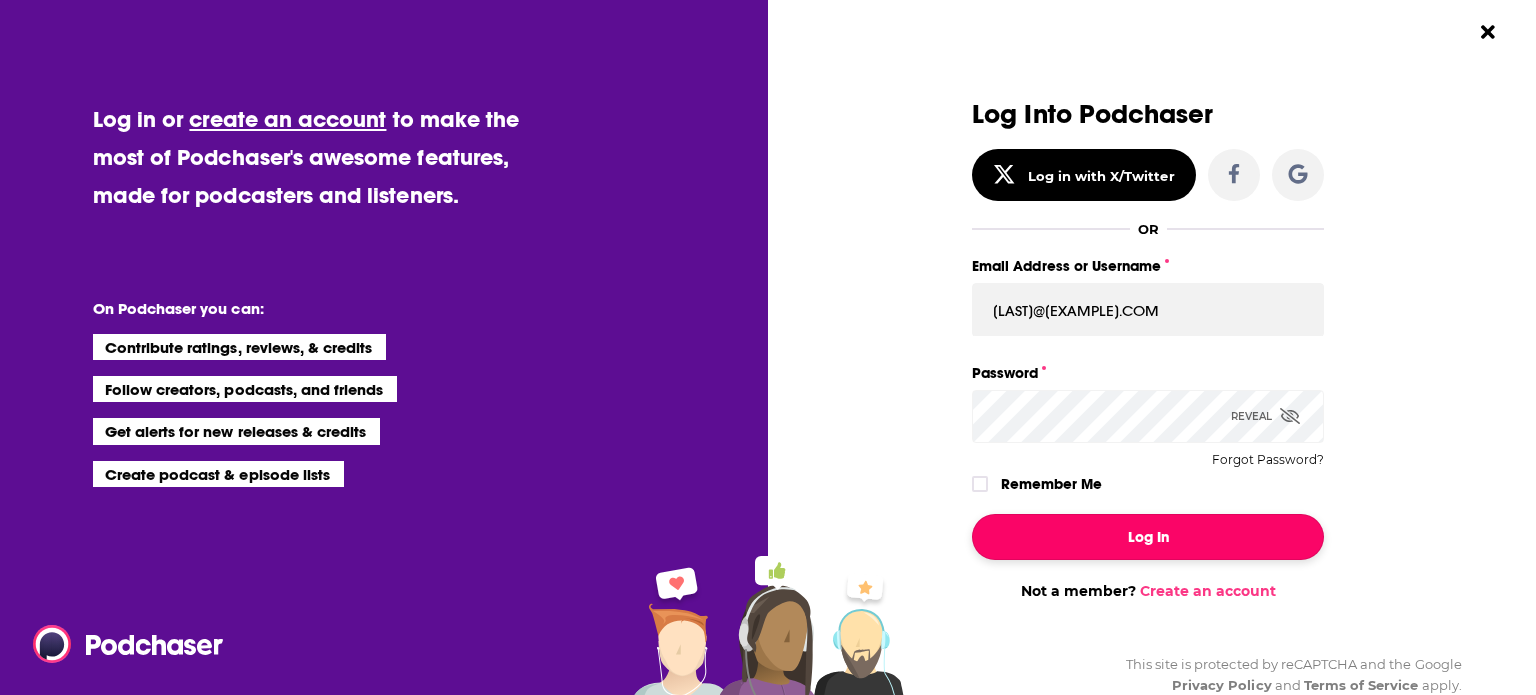 click on "Log In" at bounding box center [1148, 537] 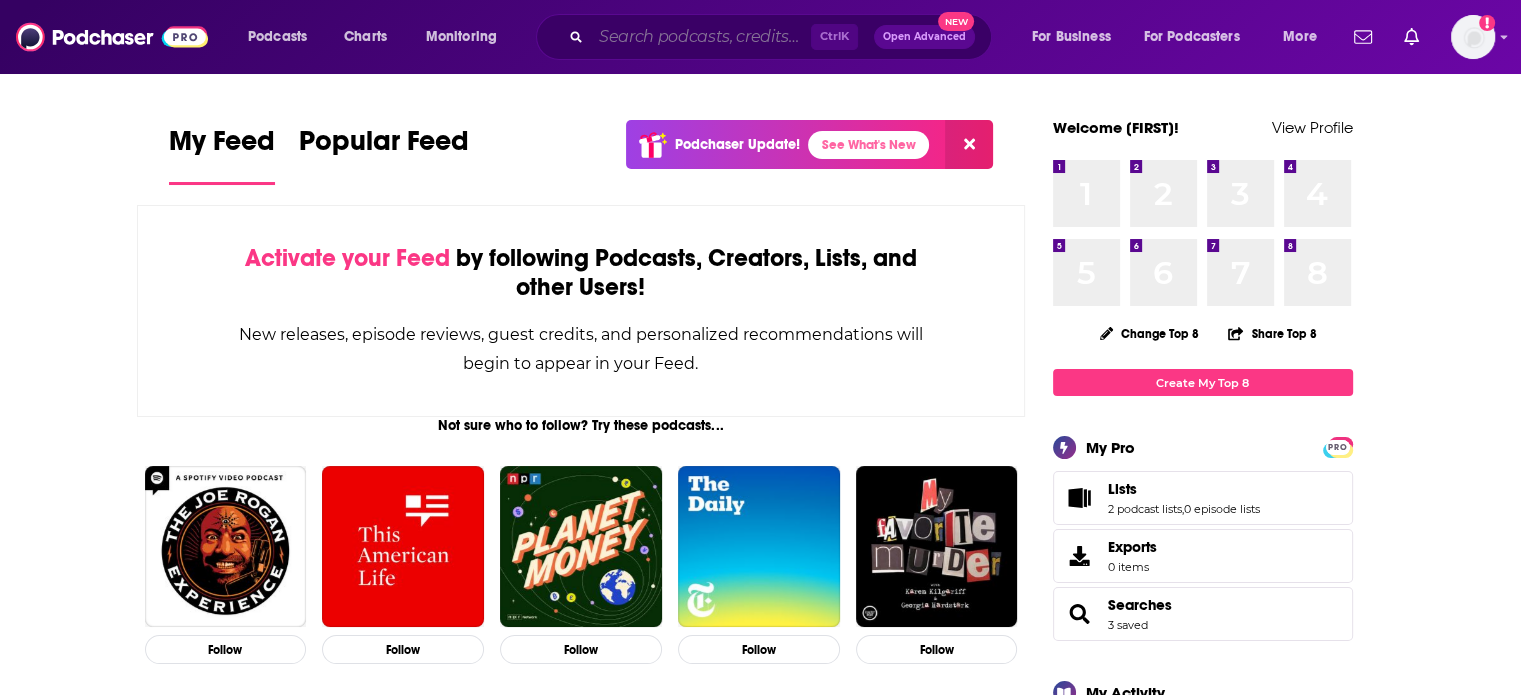 click at bounding box center (701, 37) 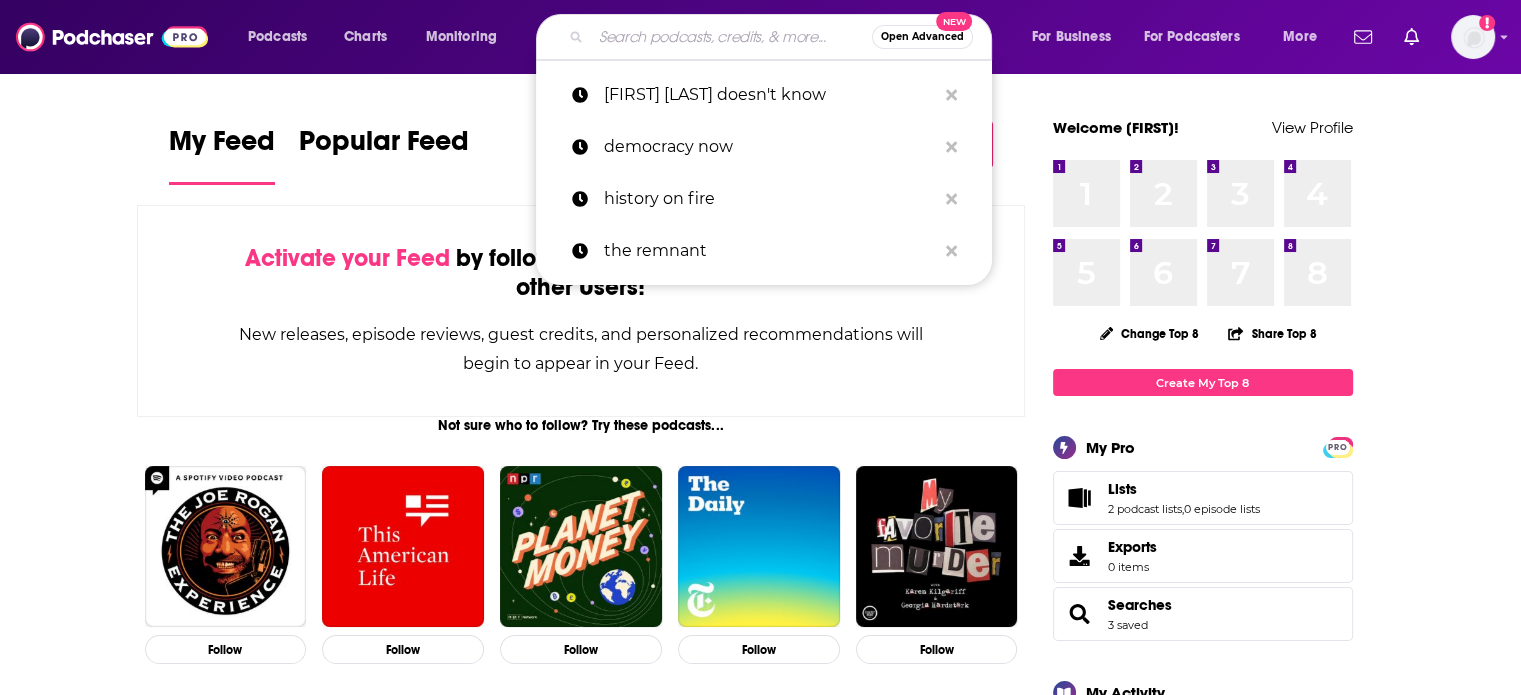 paste on "The Human Upgrade with [NAME] podcast" 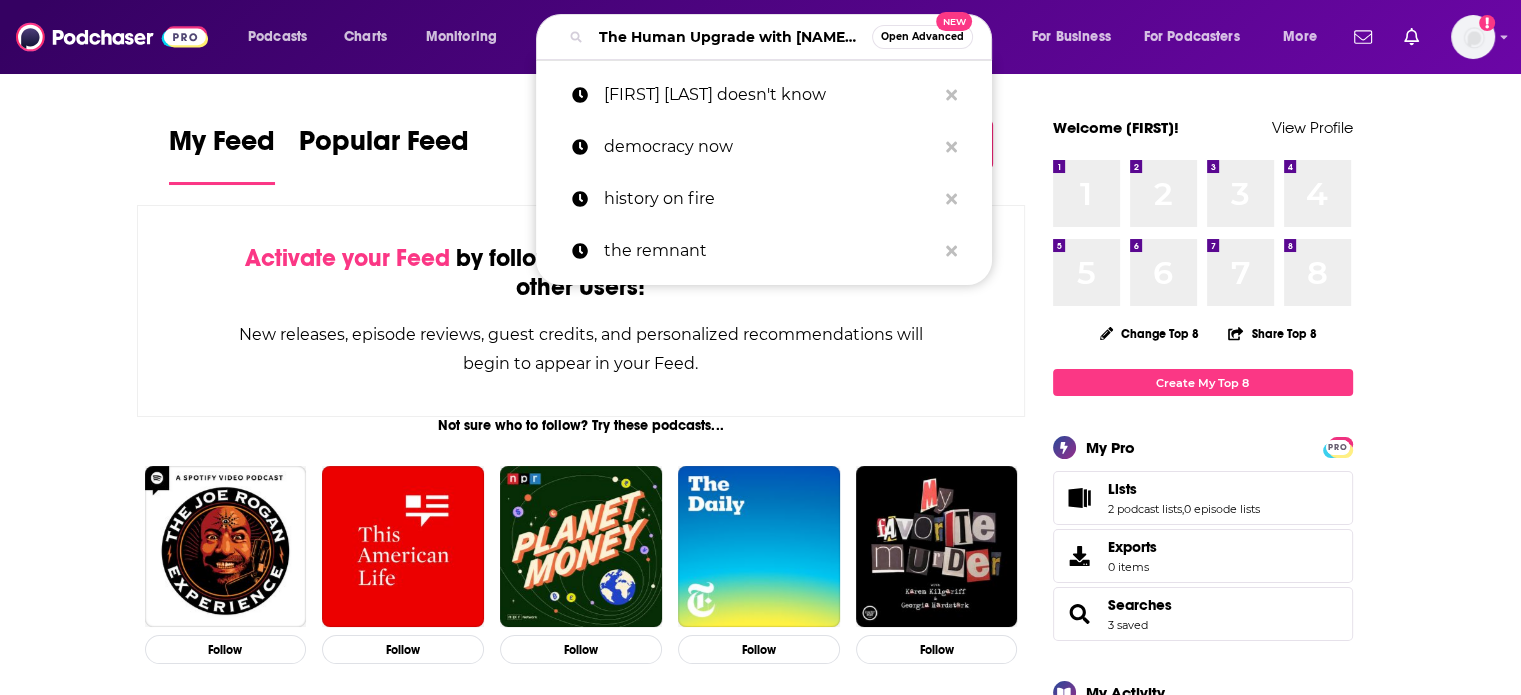 scroll, scrollTop: 0, scrollLeft: 125, axis: horizontal 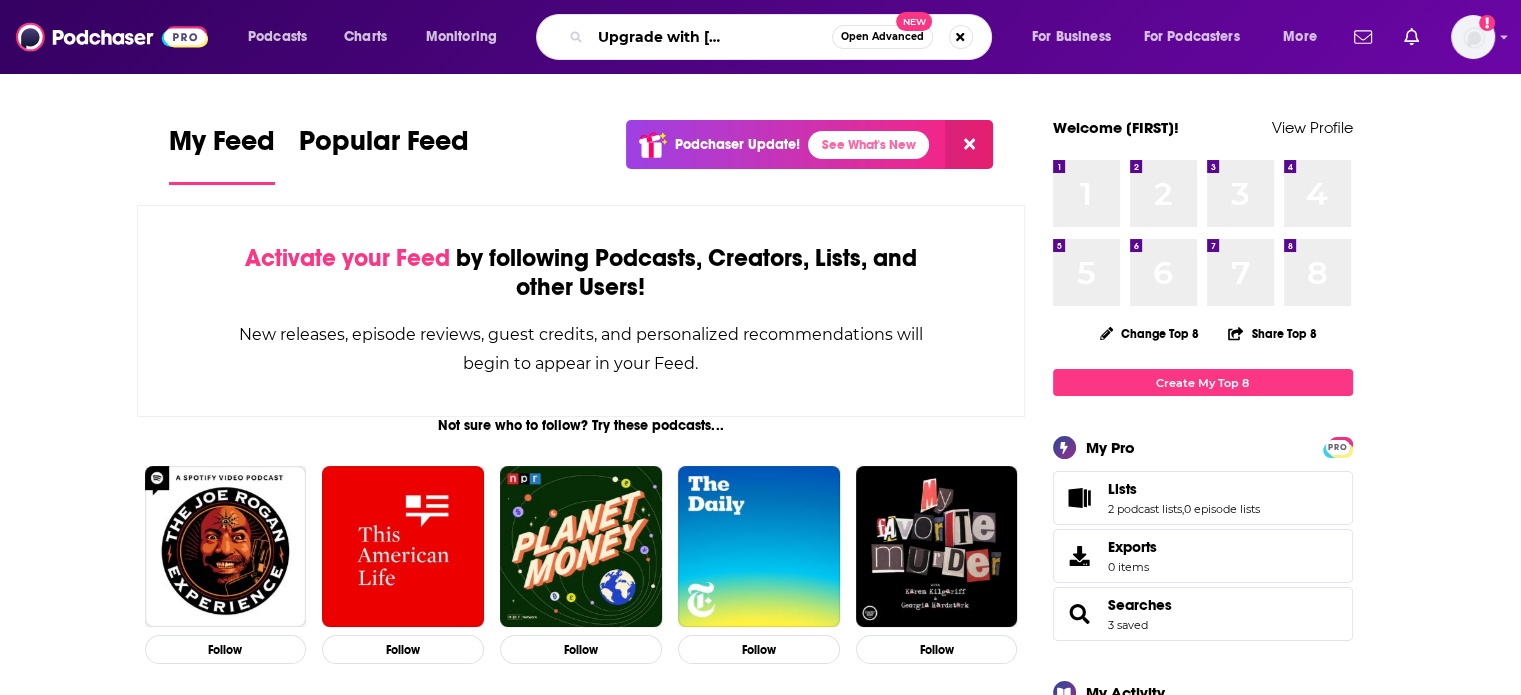 drag, startPoint x: 830, startPoint y: 35, endPoint x: 764, endPoint y: 43, distance: 66.48308 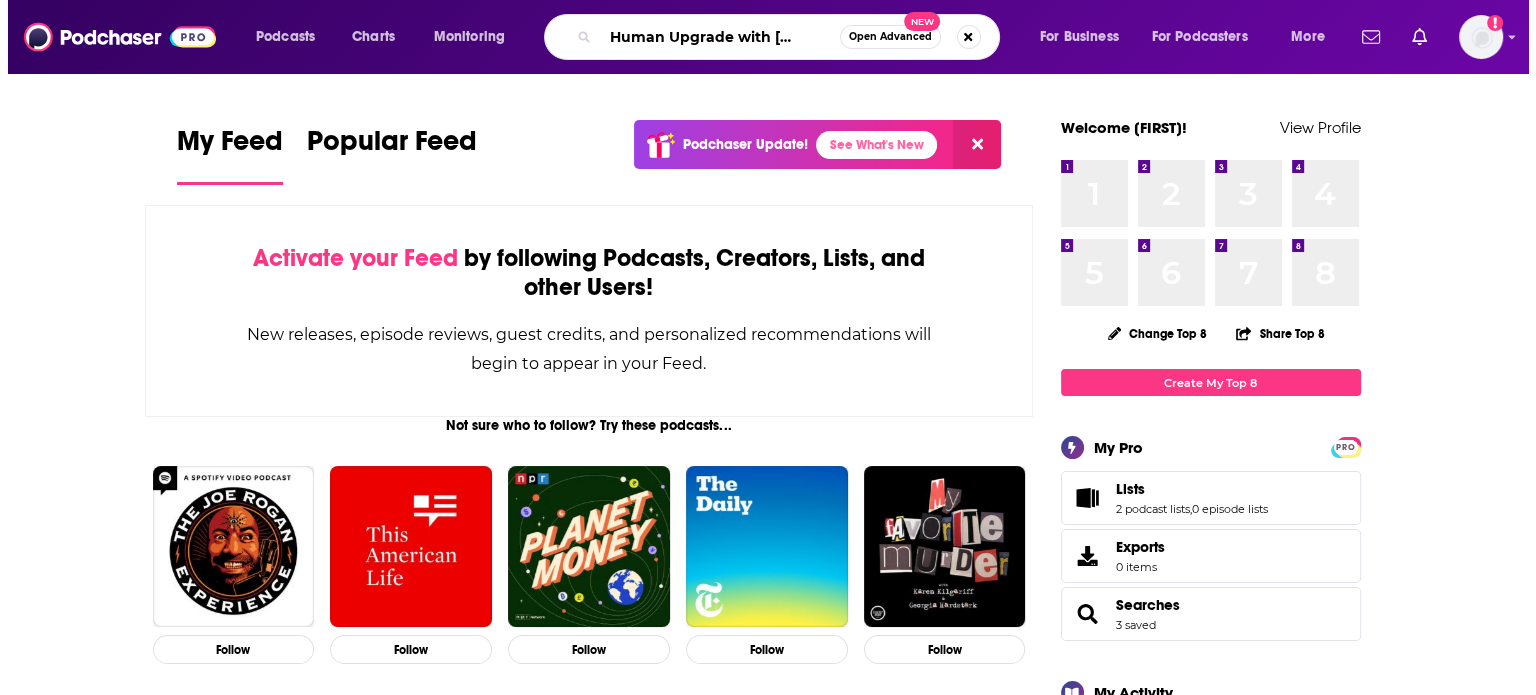 scroll, scrollTop: 0, scrollLeft: 62, axis: horizontal 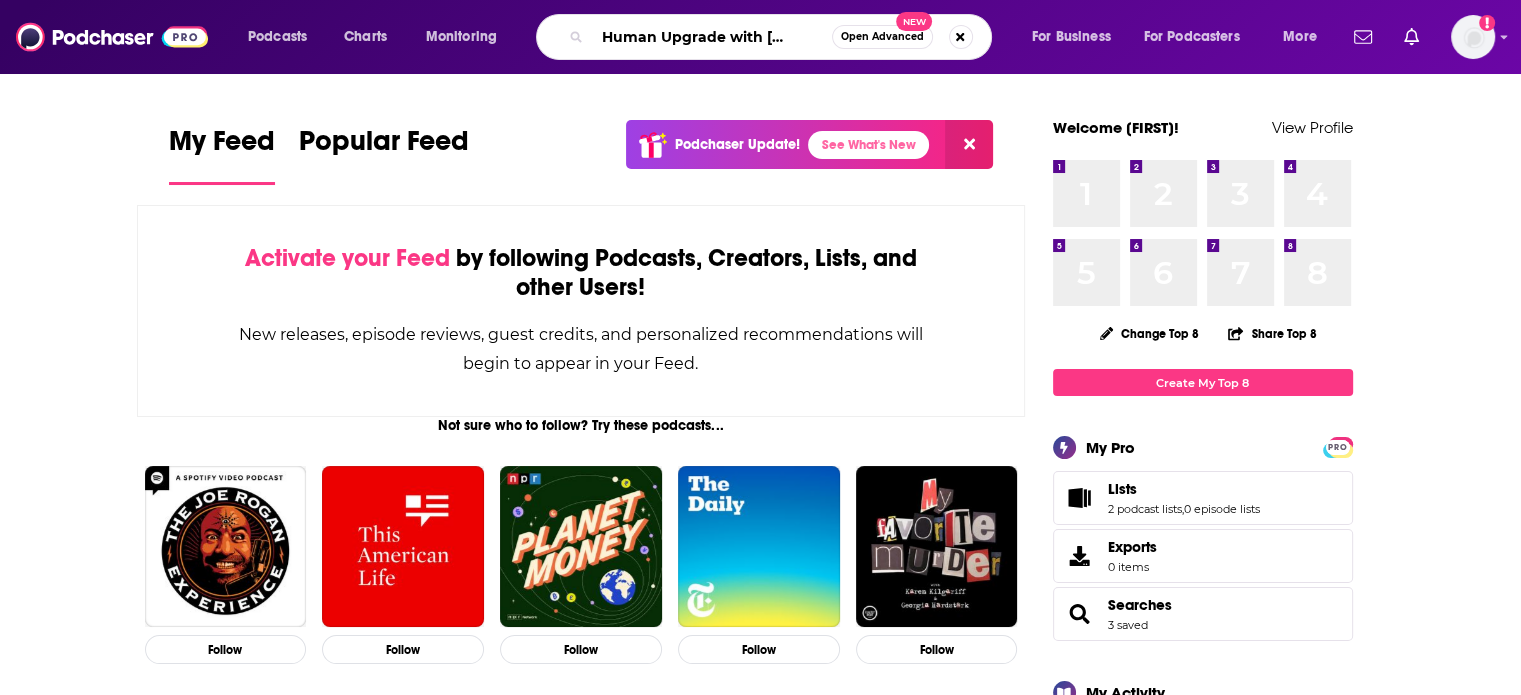 type on "The Human Upgrade with [NAME]" 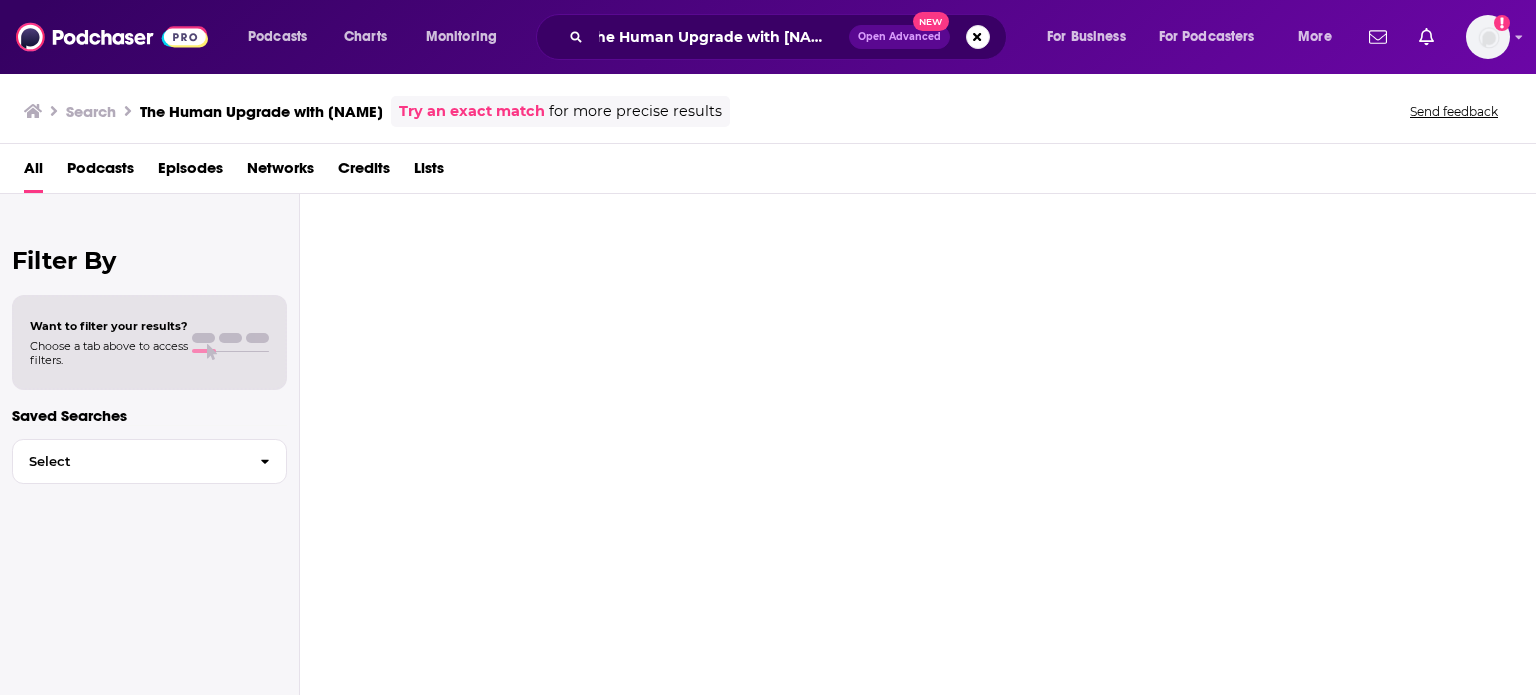 scroll, scrollTop: 0, scrollLeft: 0, axis: both 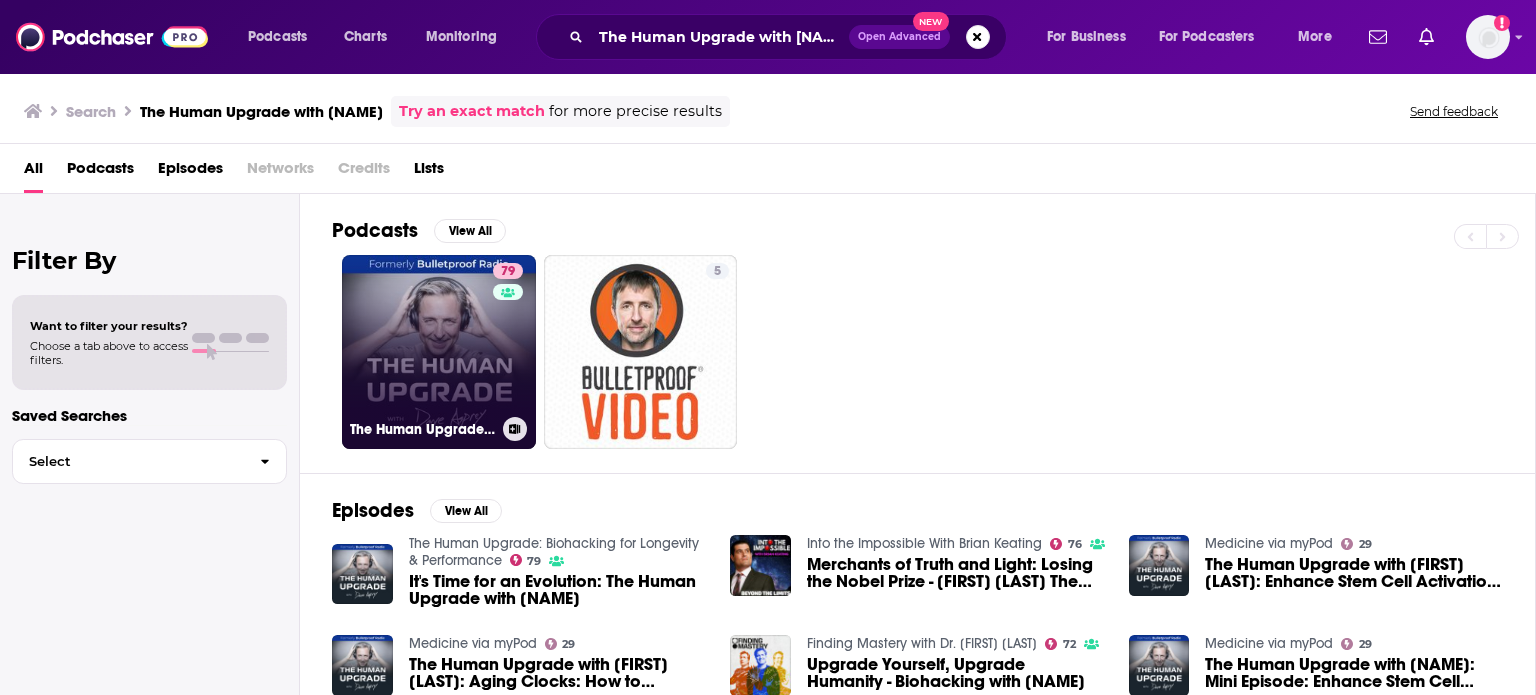 click on "79 The Human Upgrade: Biohacking for Longevity & Performance" at bounding box center [439, 352] 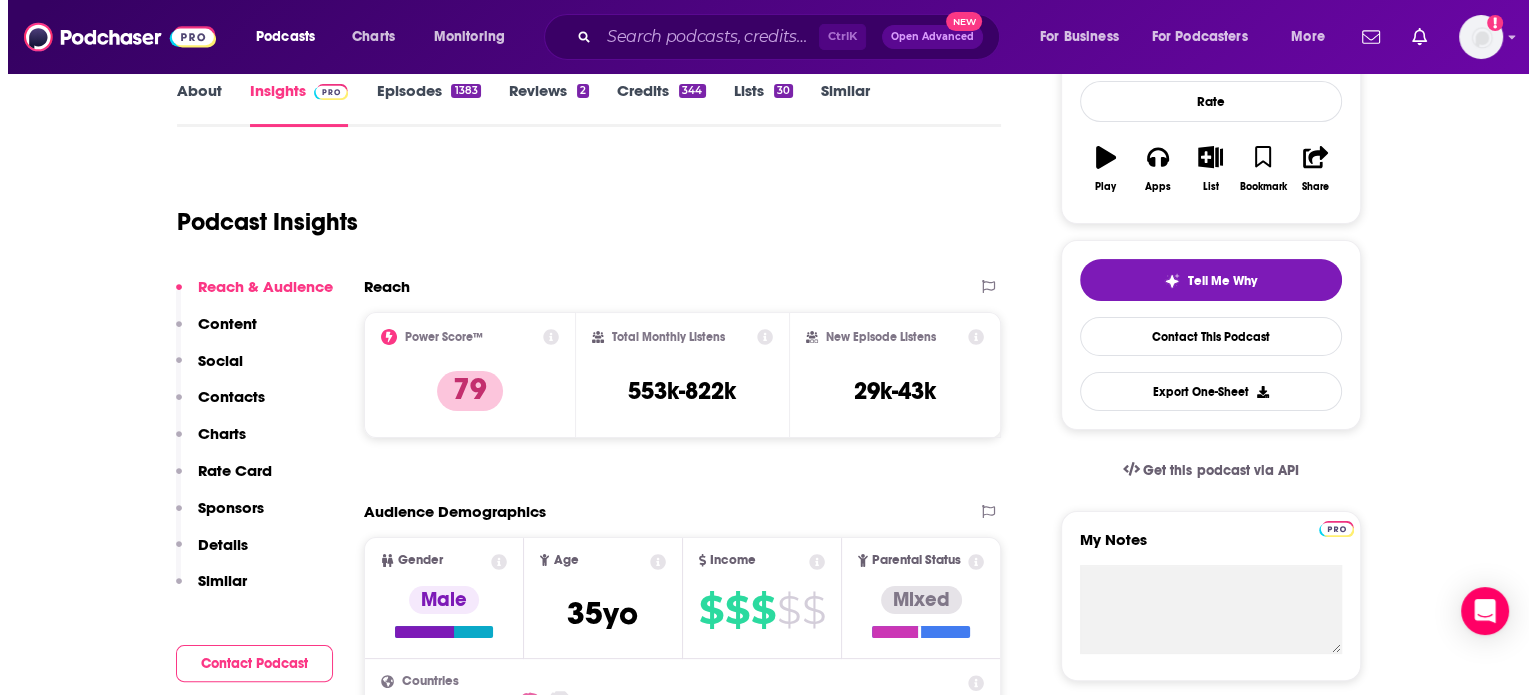 scroll, scrollTop: 0, scrollLeft: 0, axis: both 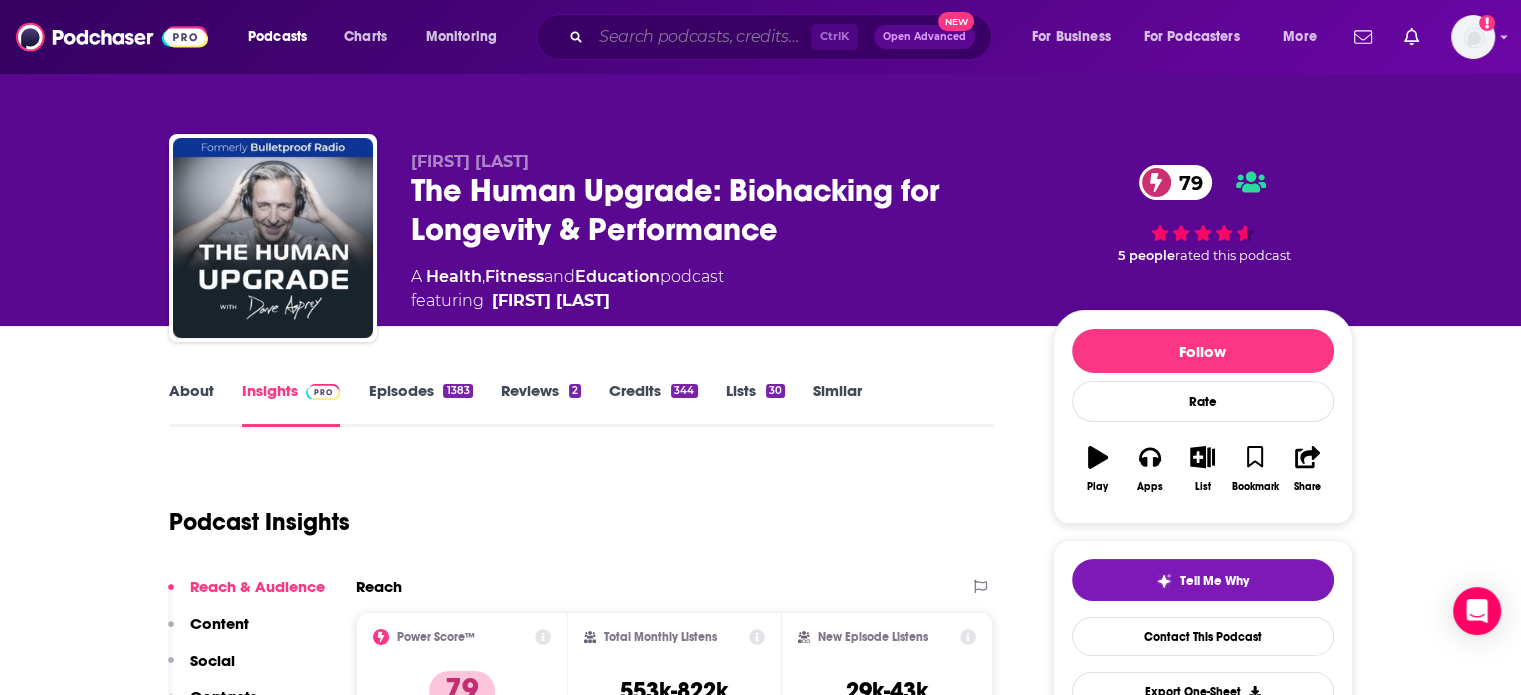 click at bounding box center (701, 37) 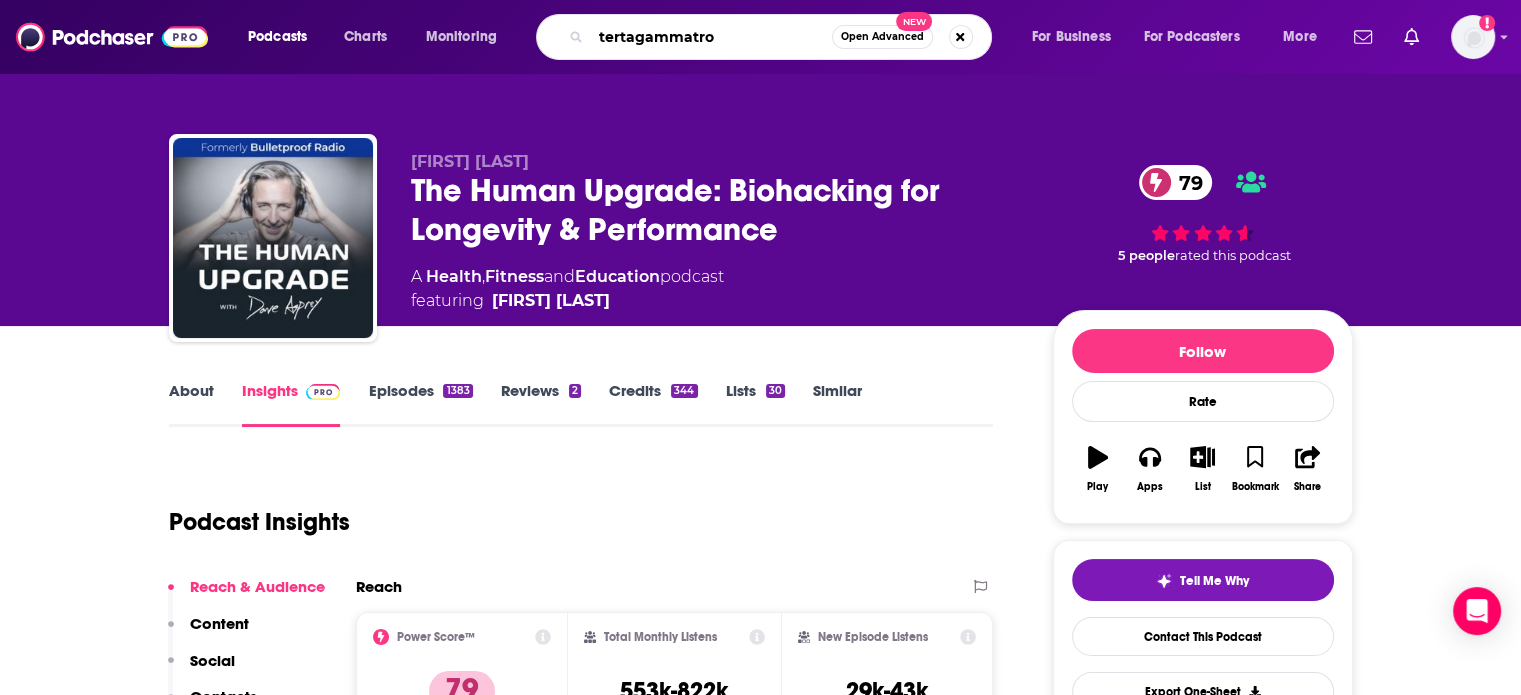 type on "tertagammatron" 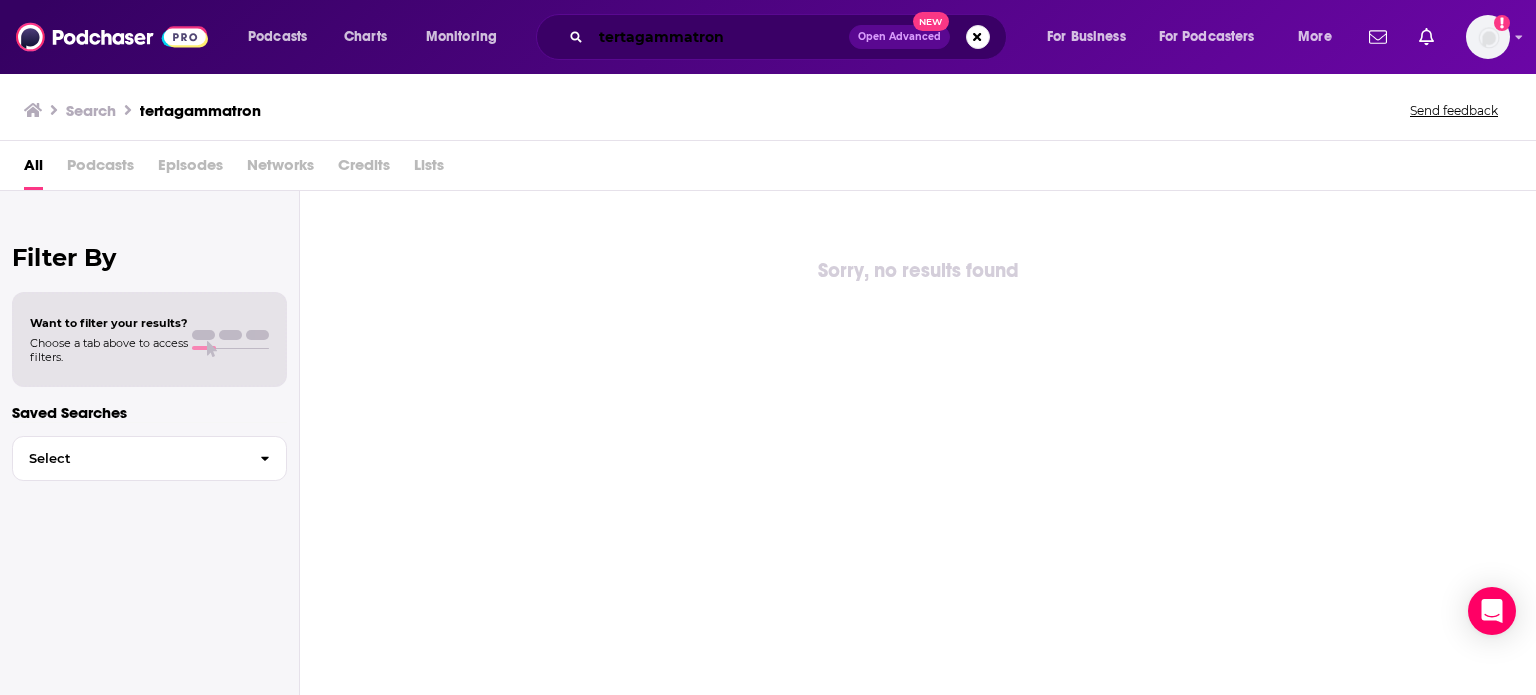 click on "tertagammatron" at bounding box center (720, 37) 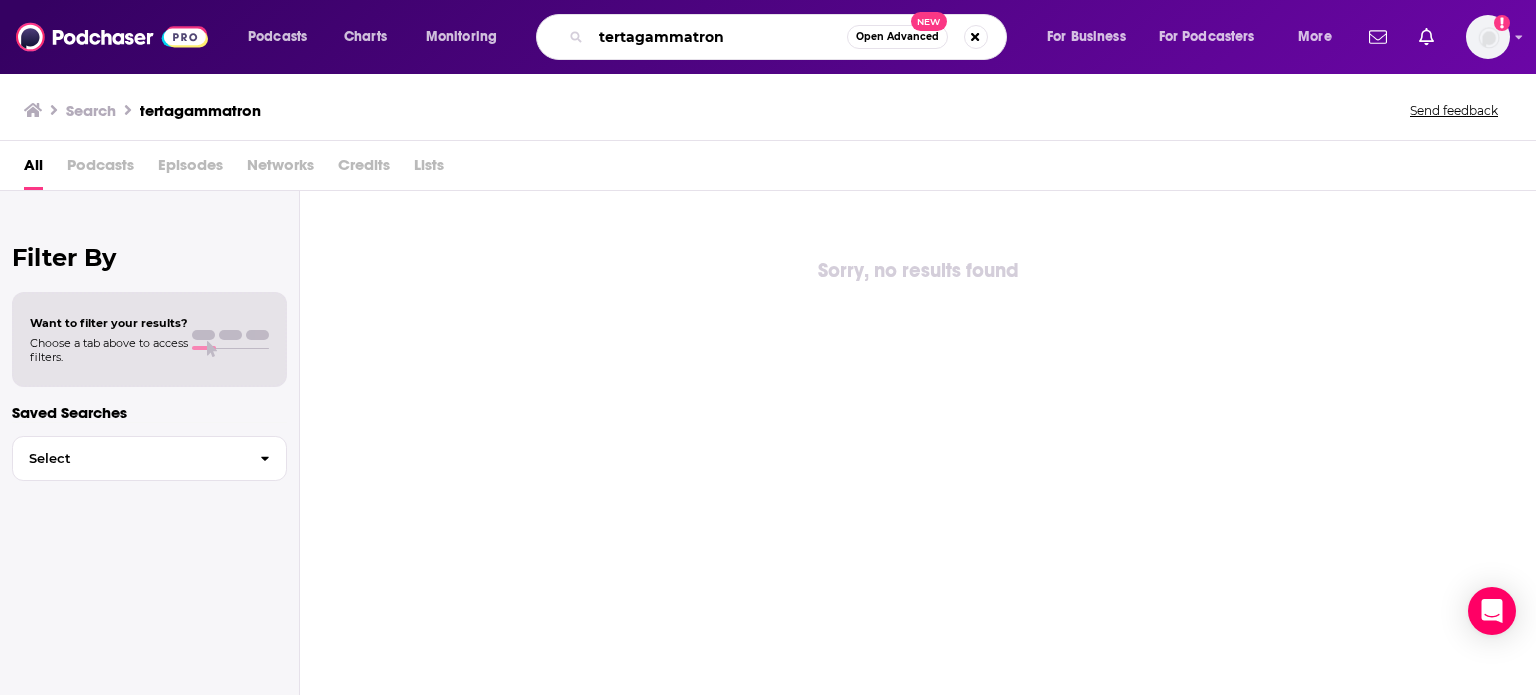 drag, startPoint x: 761, startPoint y: 43, endPoint x: 456, endPoint y: -22, distance: 311.84933 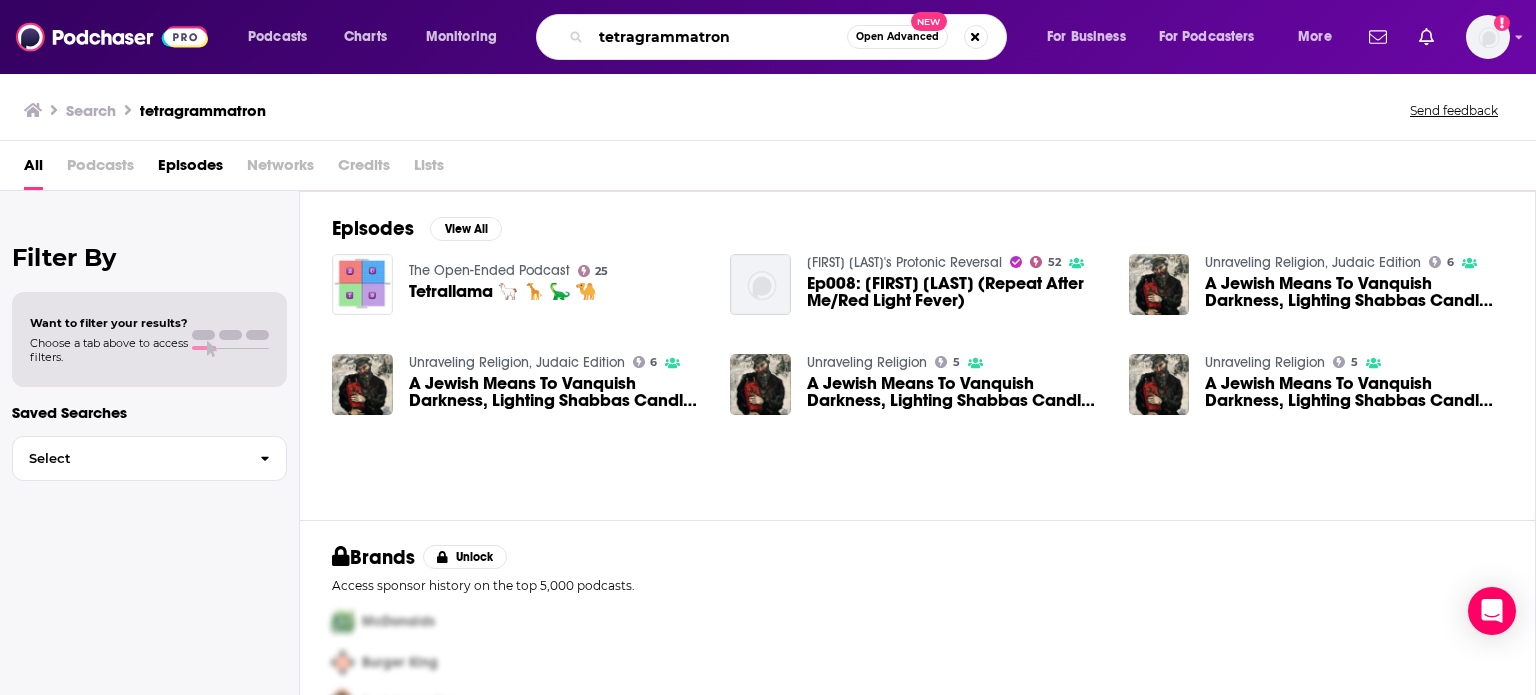drag, startPoint x: 743, startPoint y: 43, endPoint x: 500, endPoint y: 27, distance: 243.52618 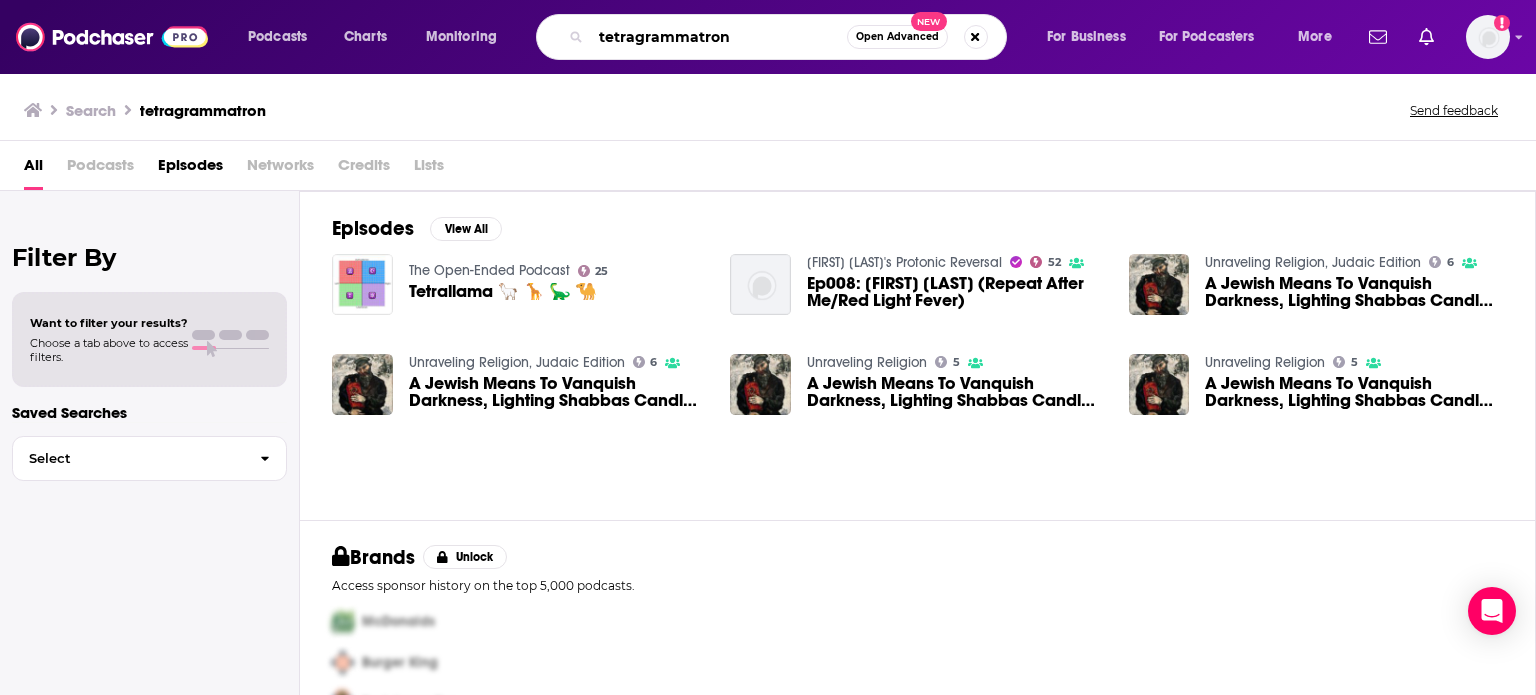 paste on "Tetragrammat" 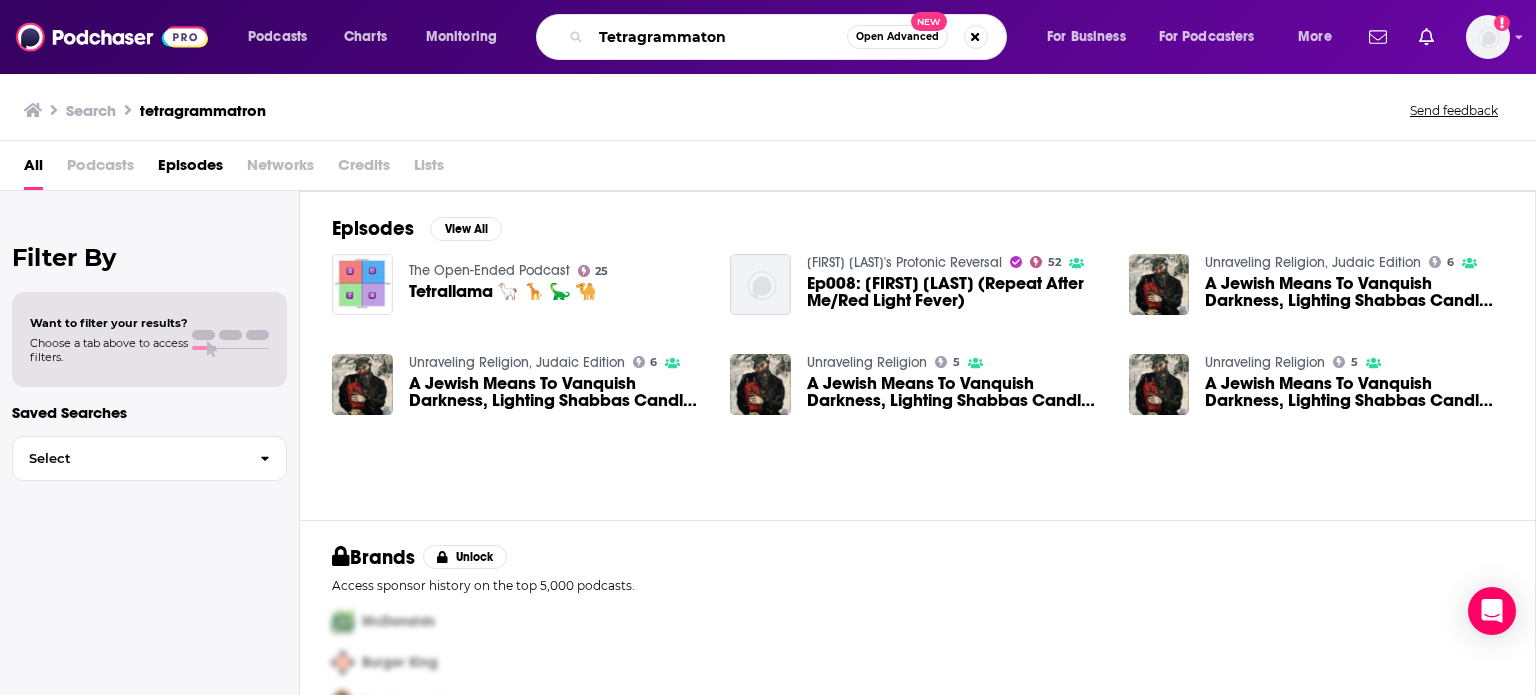 type on "Tetragrammaton" 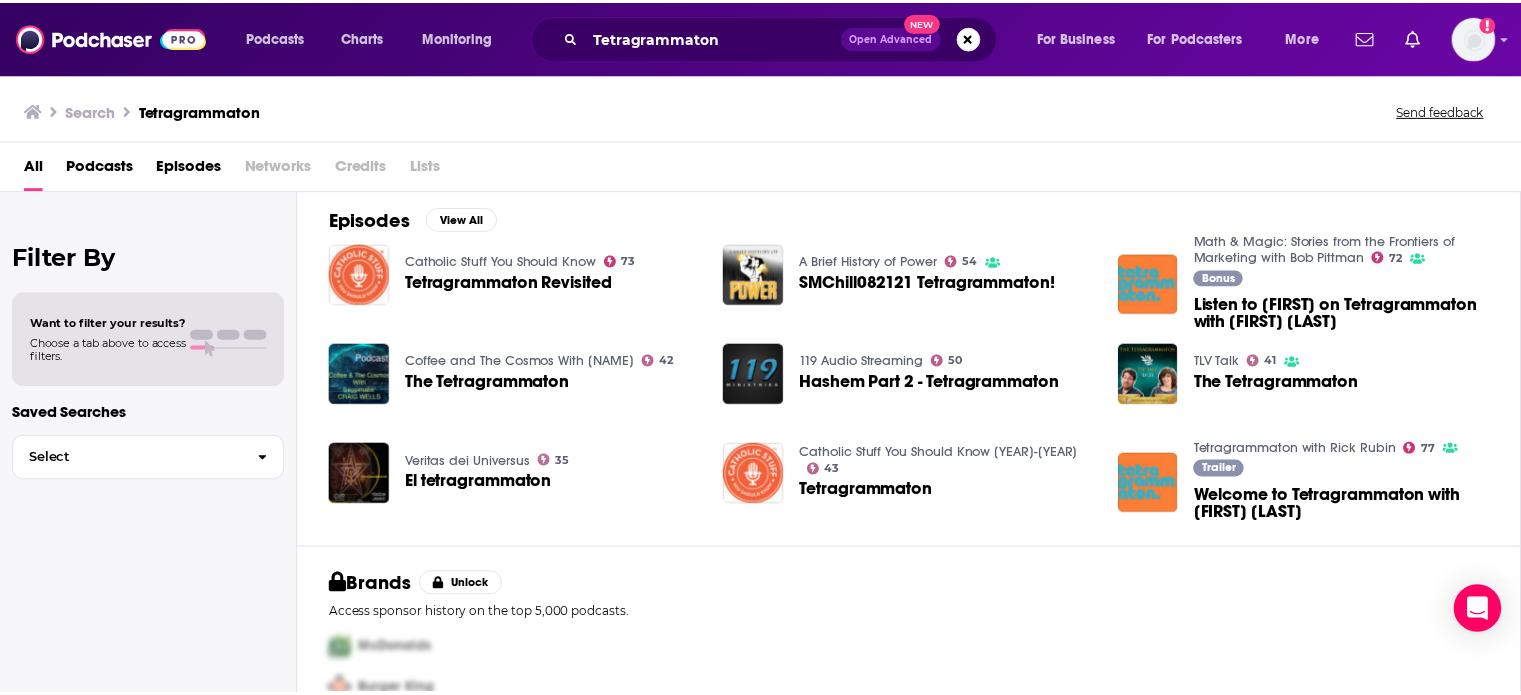 scroll, scrollTop: 0, scrollLeft: 0, axis: both 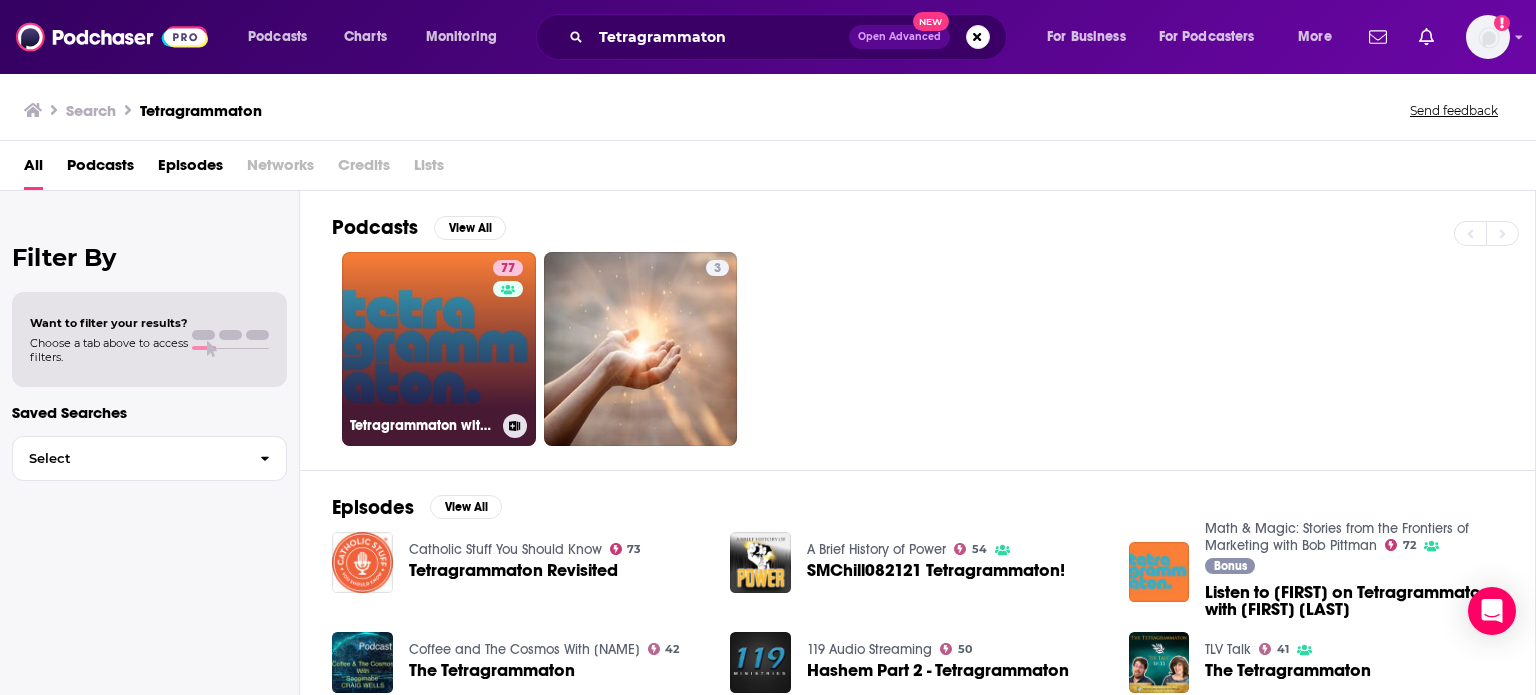 click on "77 Tetragrammaton with Rick Rubin" at bounding box center (439, 349) 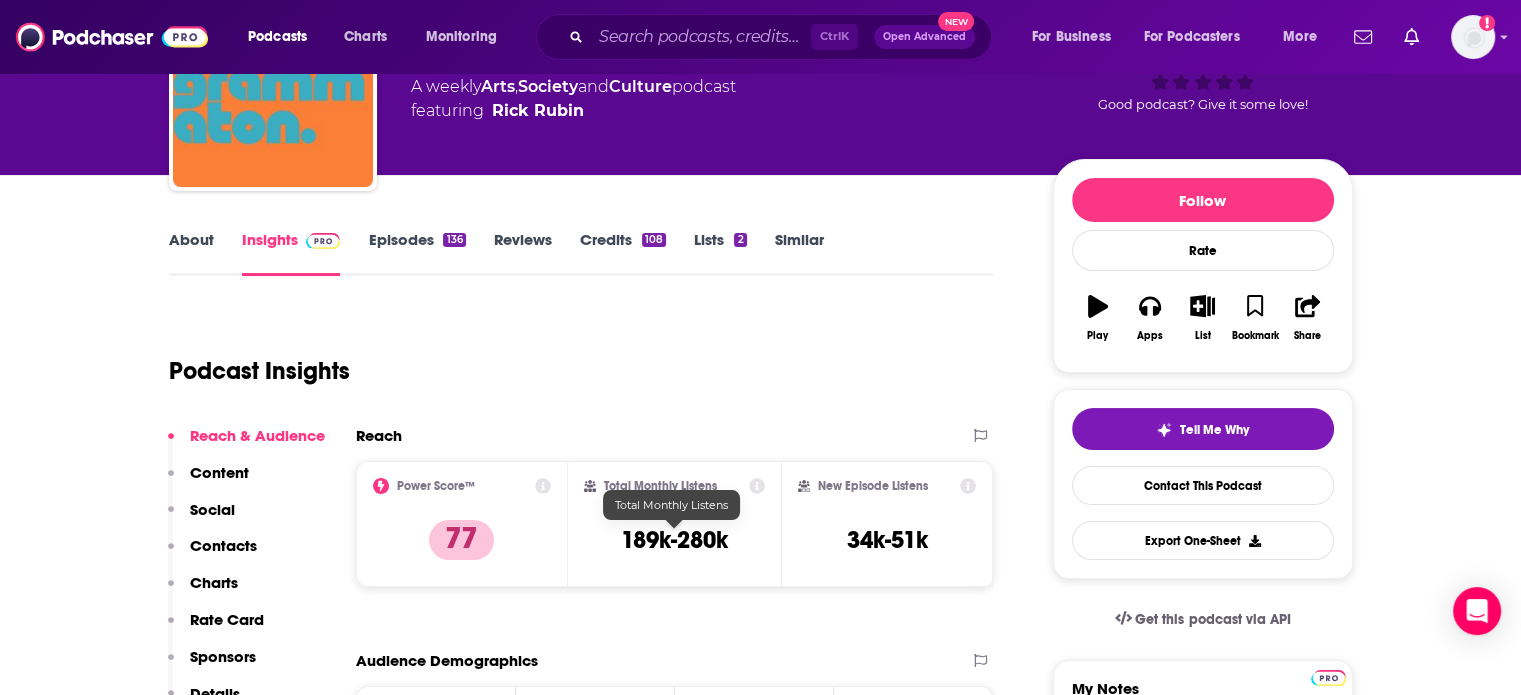 scroll, scrollTop: 0, scrollLeft: 0, axis: both 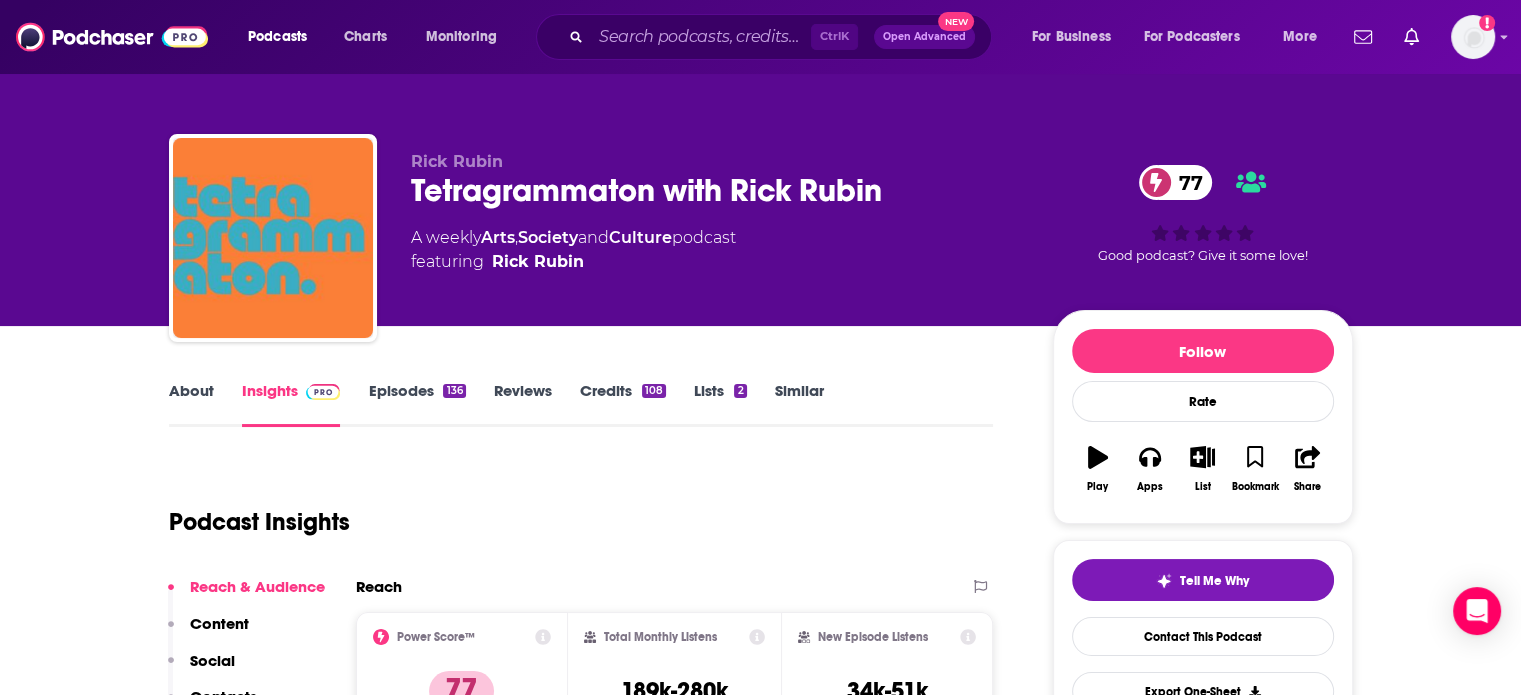 click on "About" at bounding box center [191, 404] 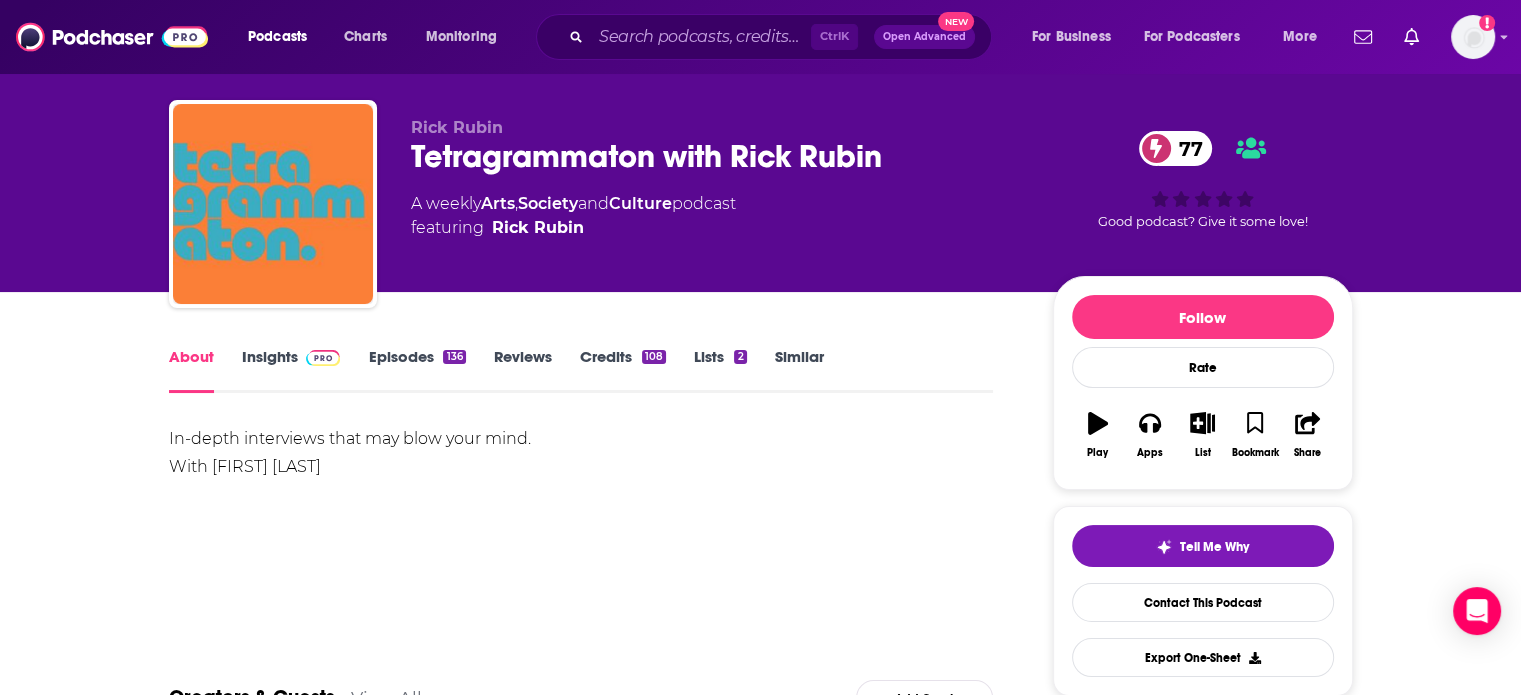 scroll, scrollTop: 0, scrollLeft: 0, axis: both 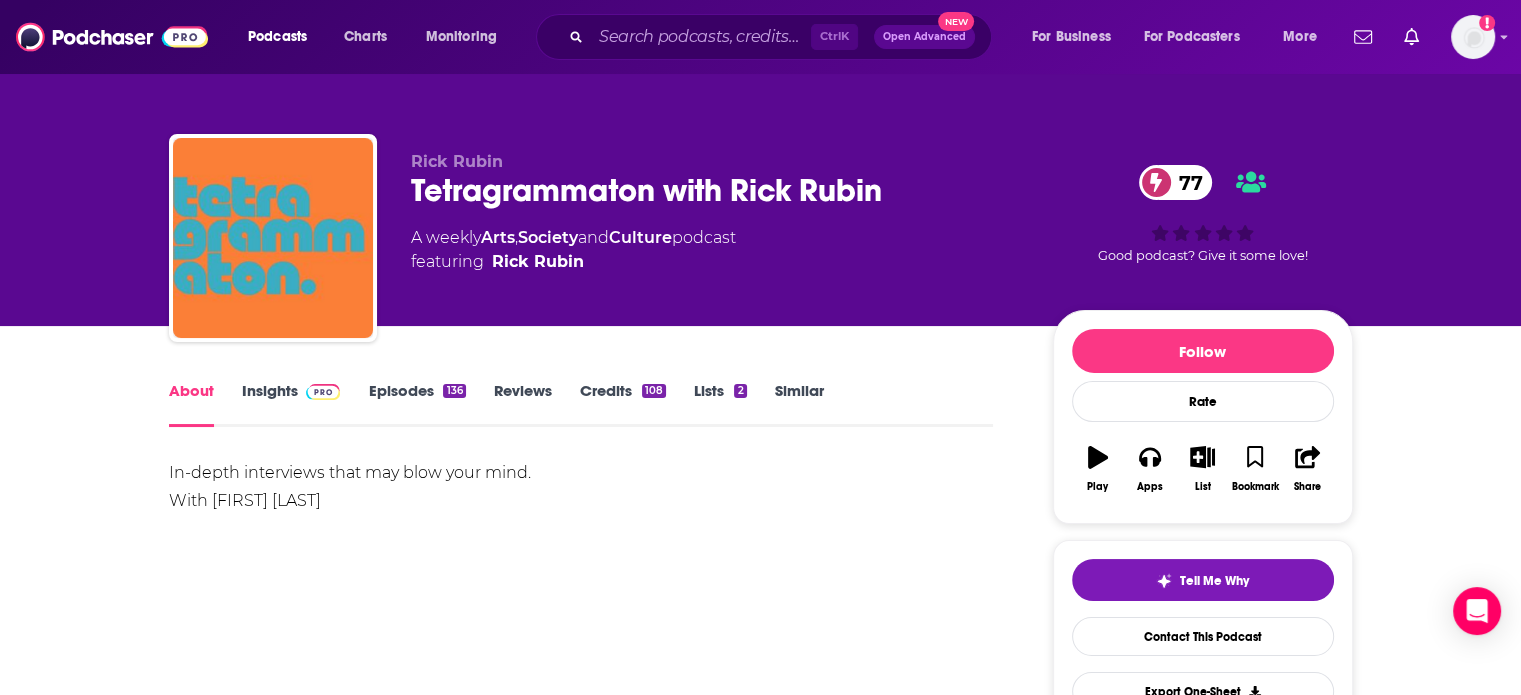 click on "Similar" at bounding box center (799, 404) 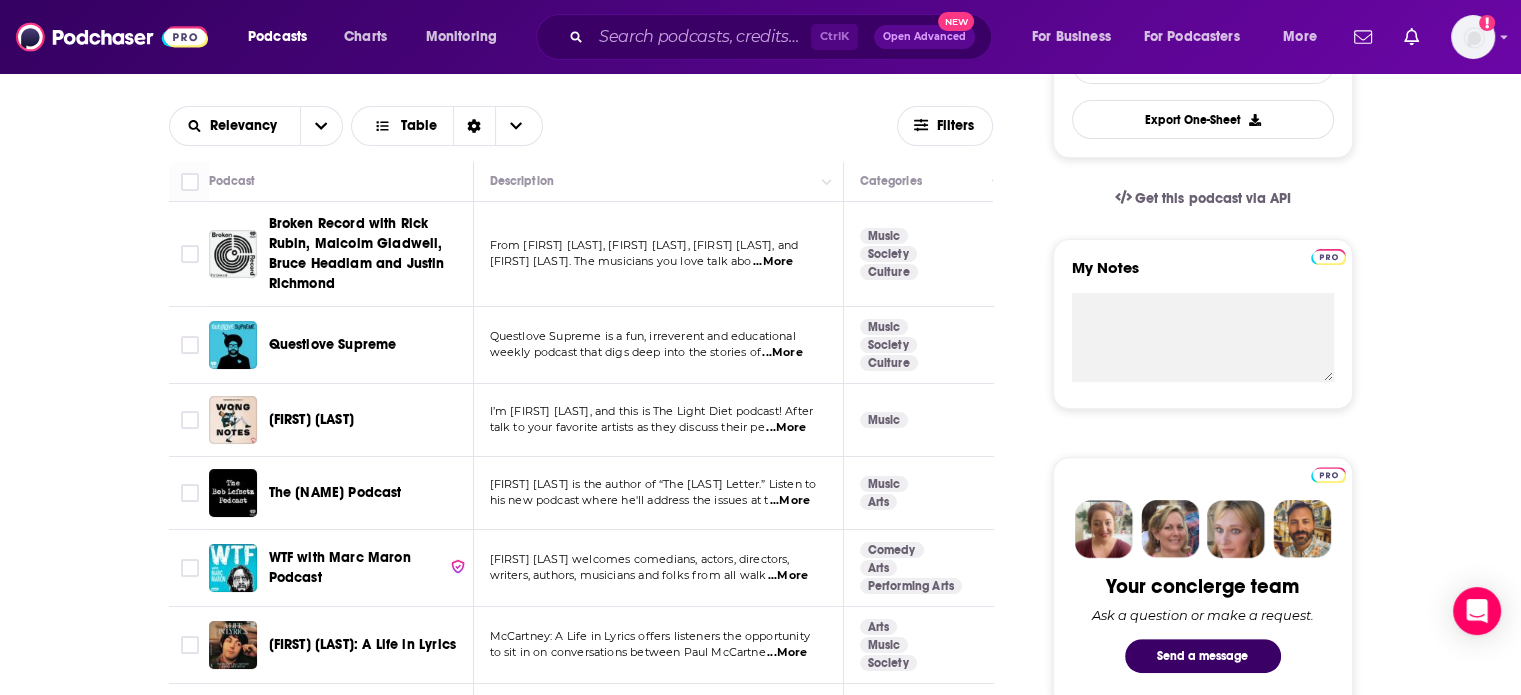 scroll, scrollTop: 600, scrollLeft: 0, axis: vertical 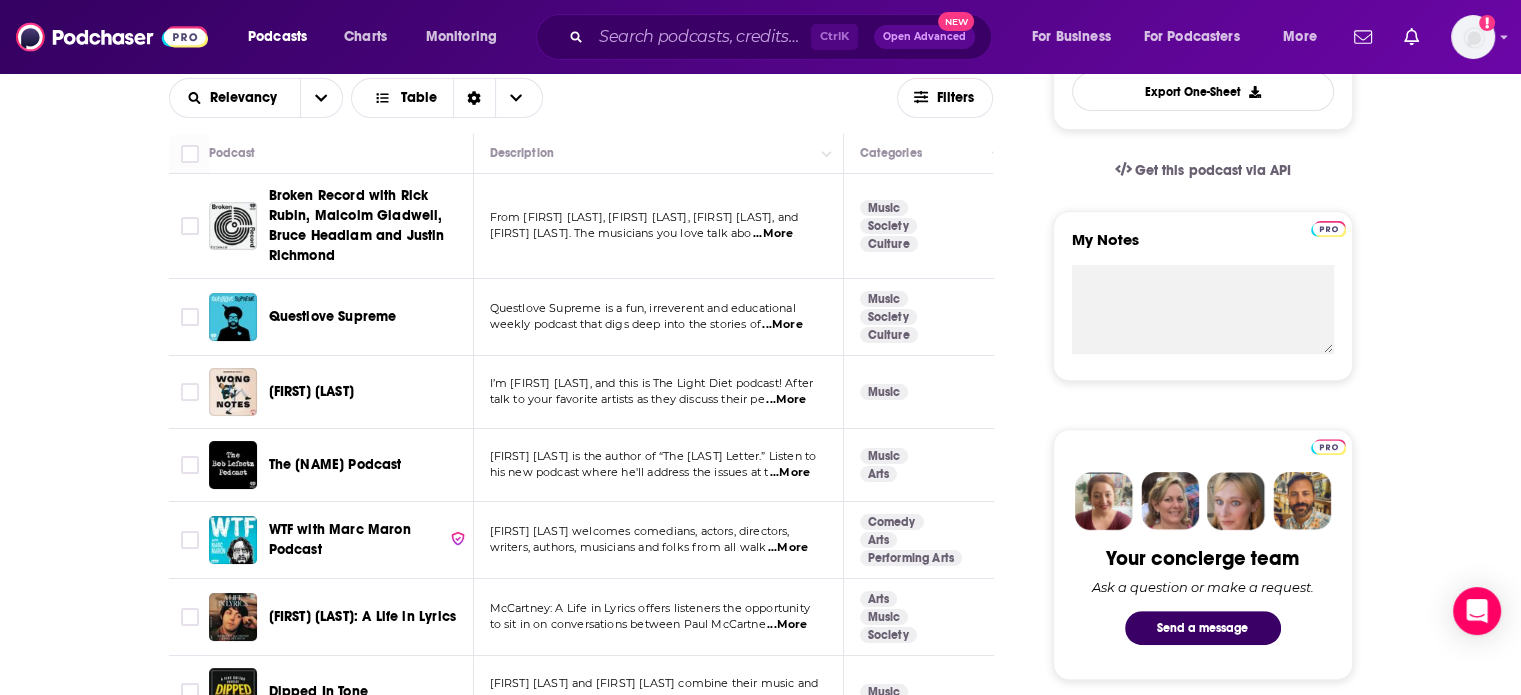 click on "...More" at bounding box center [782, 325] 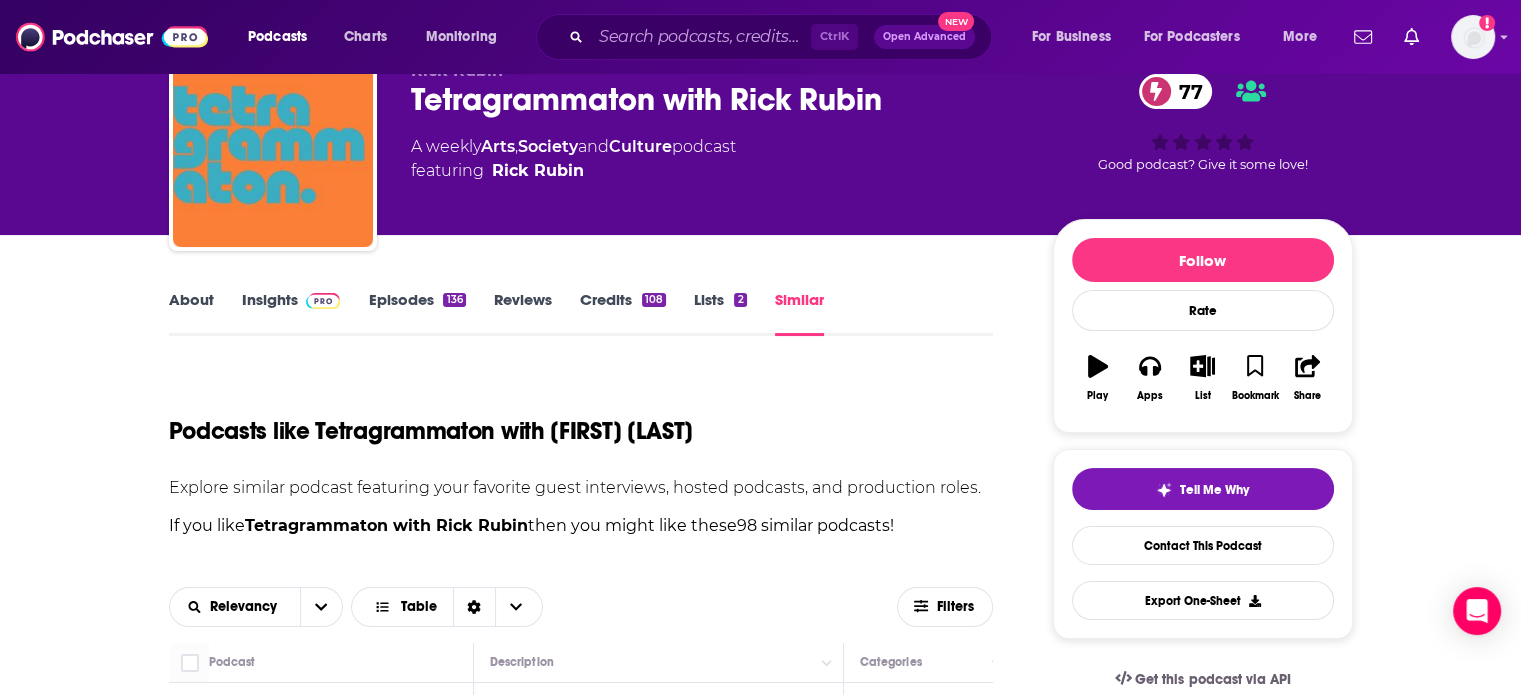 scroll, scrollTop: 0, scrollLeft: 0, axis: both 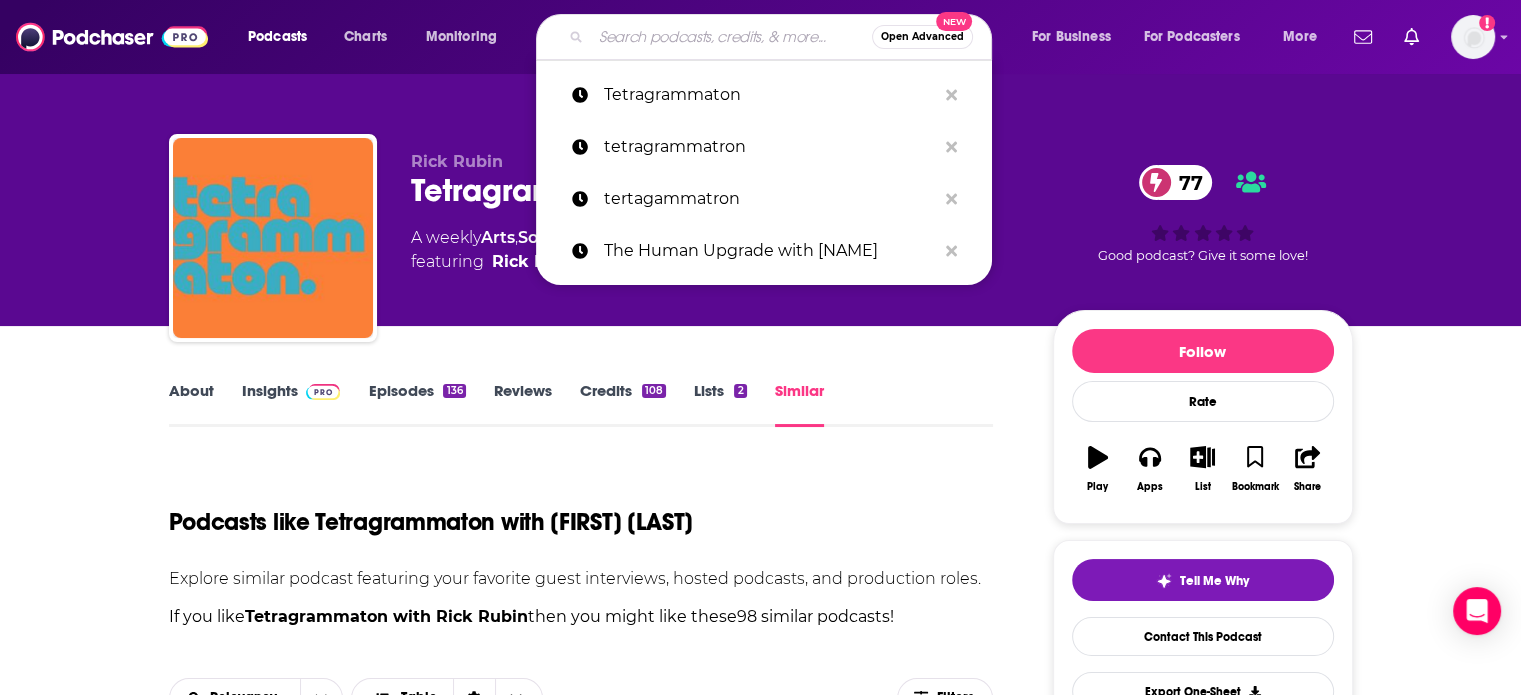 click at bounding box center (731, 37) 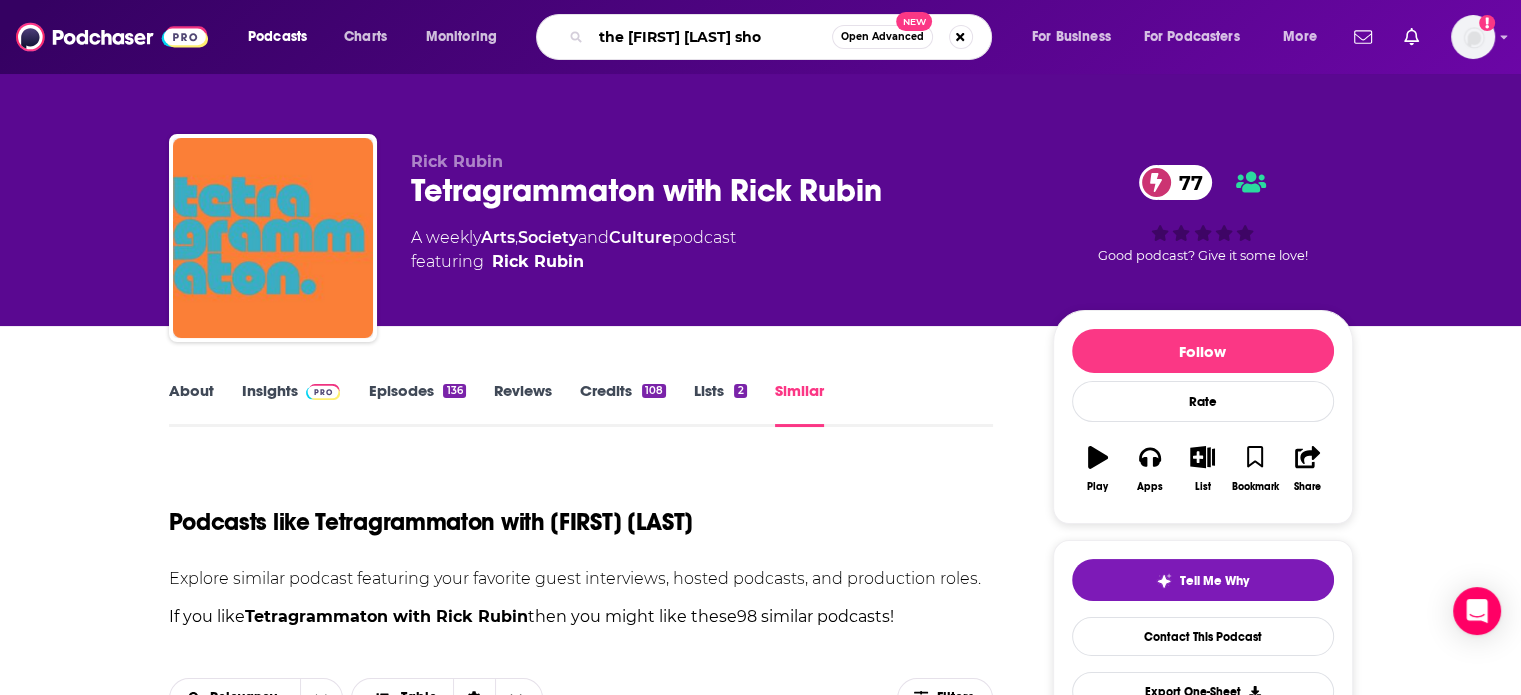 type on "the ezra klein show" 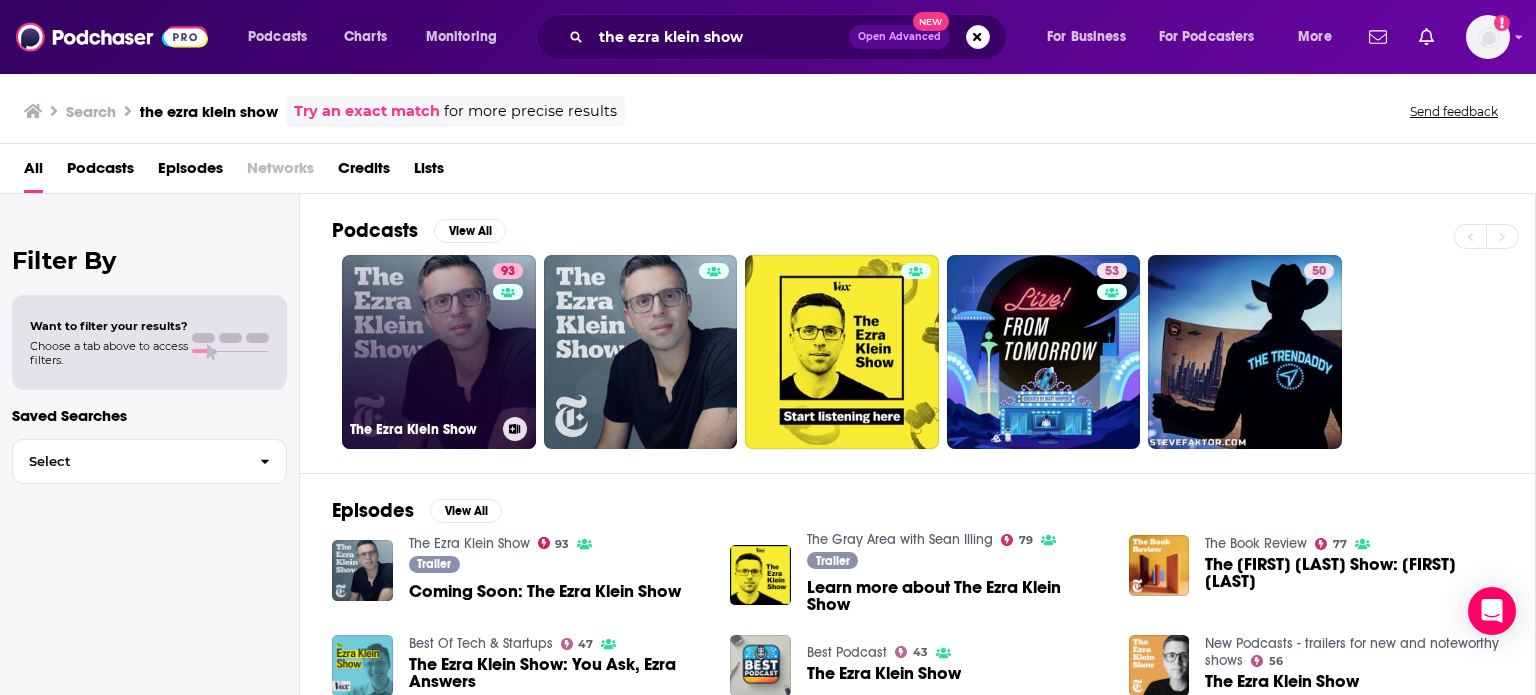 click on "93 The Ezra Klein Show" at bounding box center [439, 352] 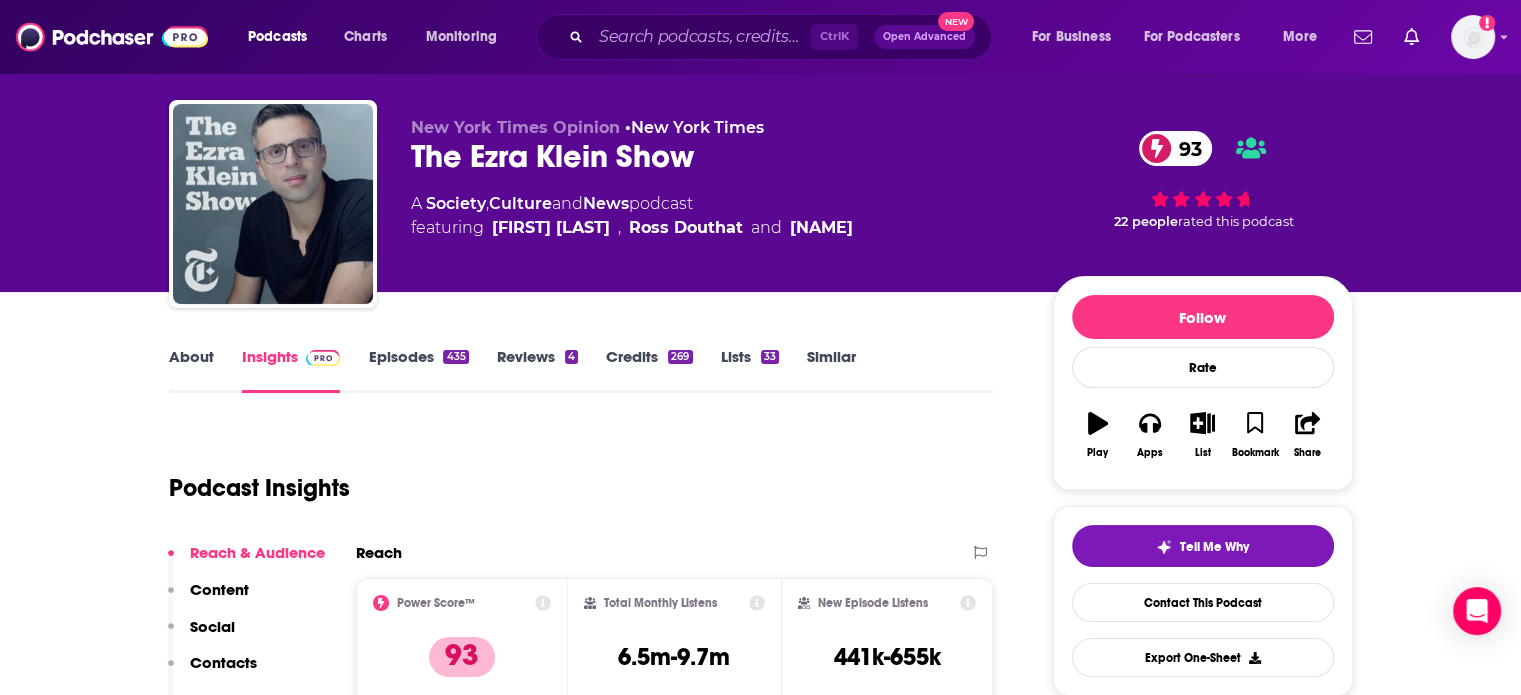 scroll, scrollTop: 0, scrollLeft: 0, axis: both 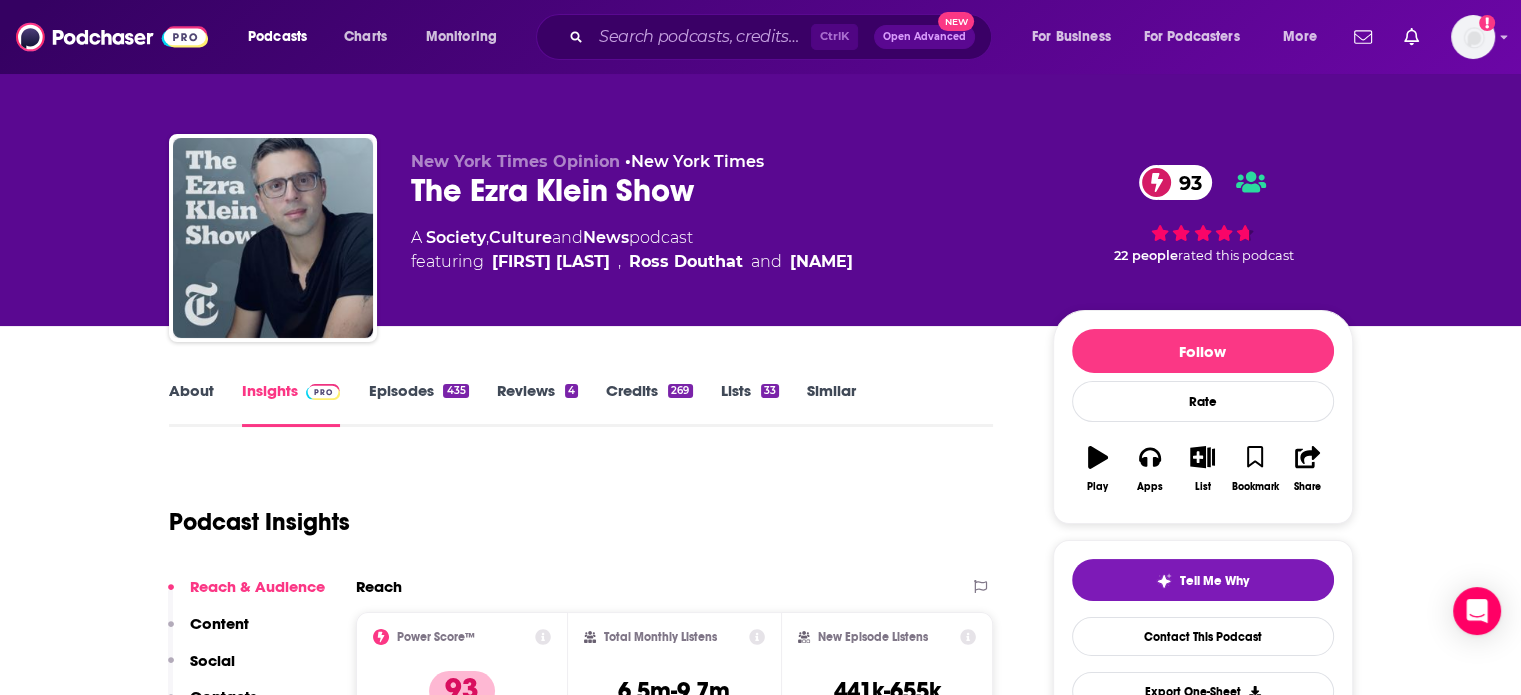 click on "Similar" at bounding box center (831, 404) 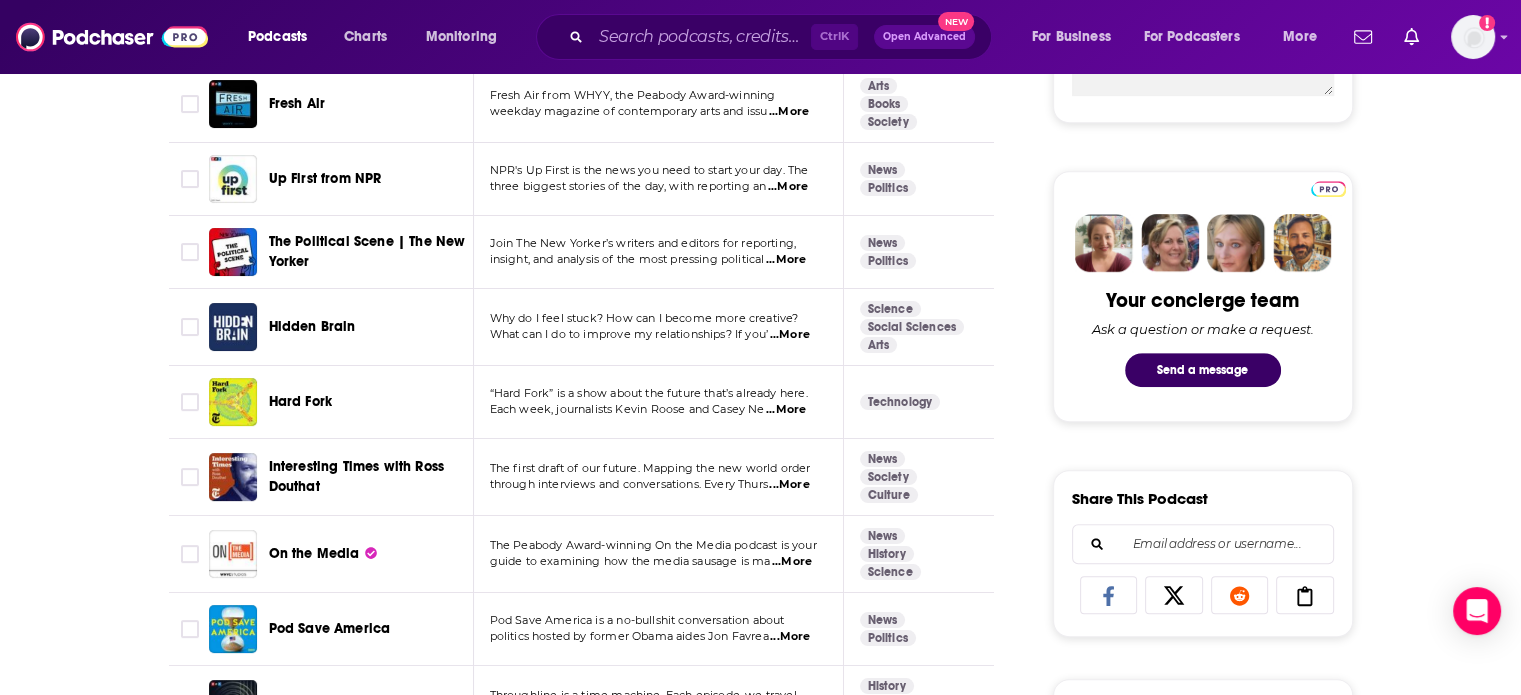 scroll, scrollTop: 900, scrollLeft: 0, axis: vertical 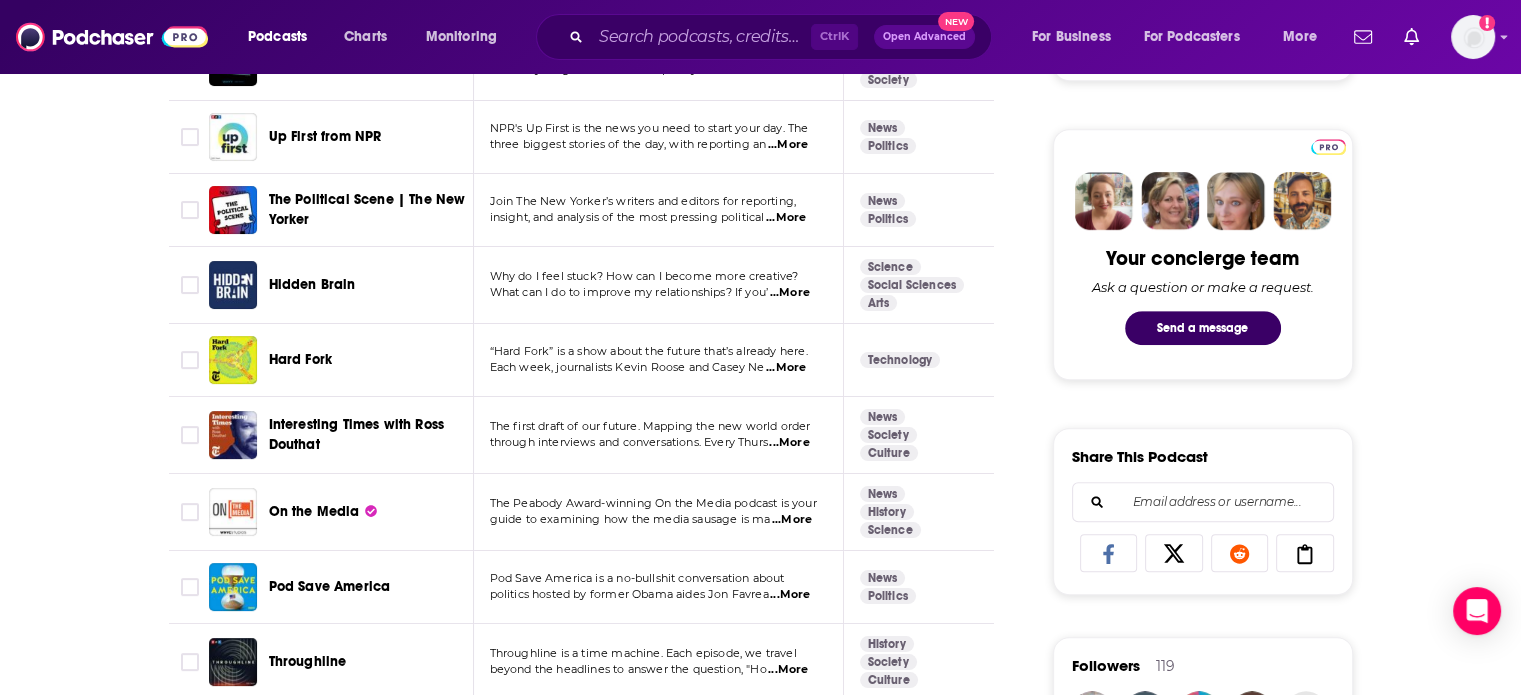 click on "...More" at bounding box center [786, 368] 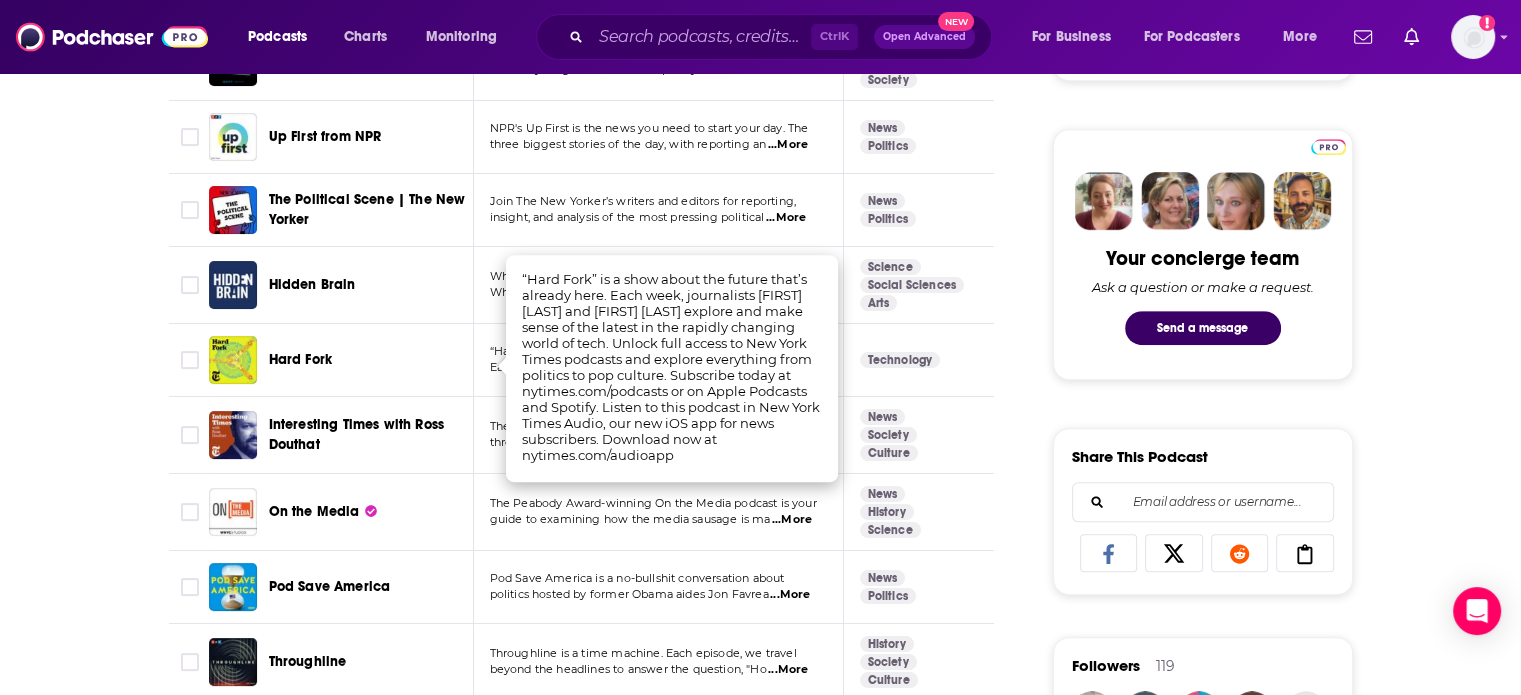 click on "On the Media" at bounding box center (341, 512) 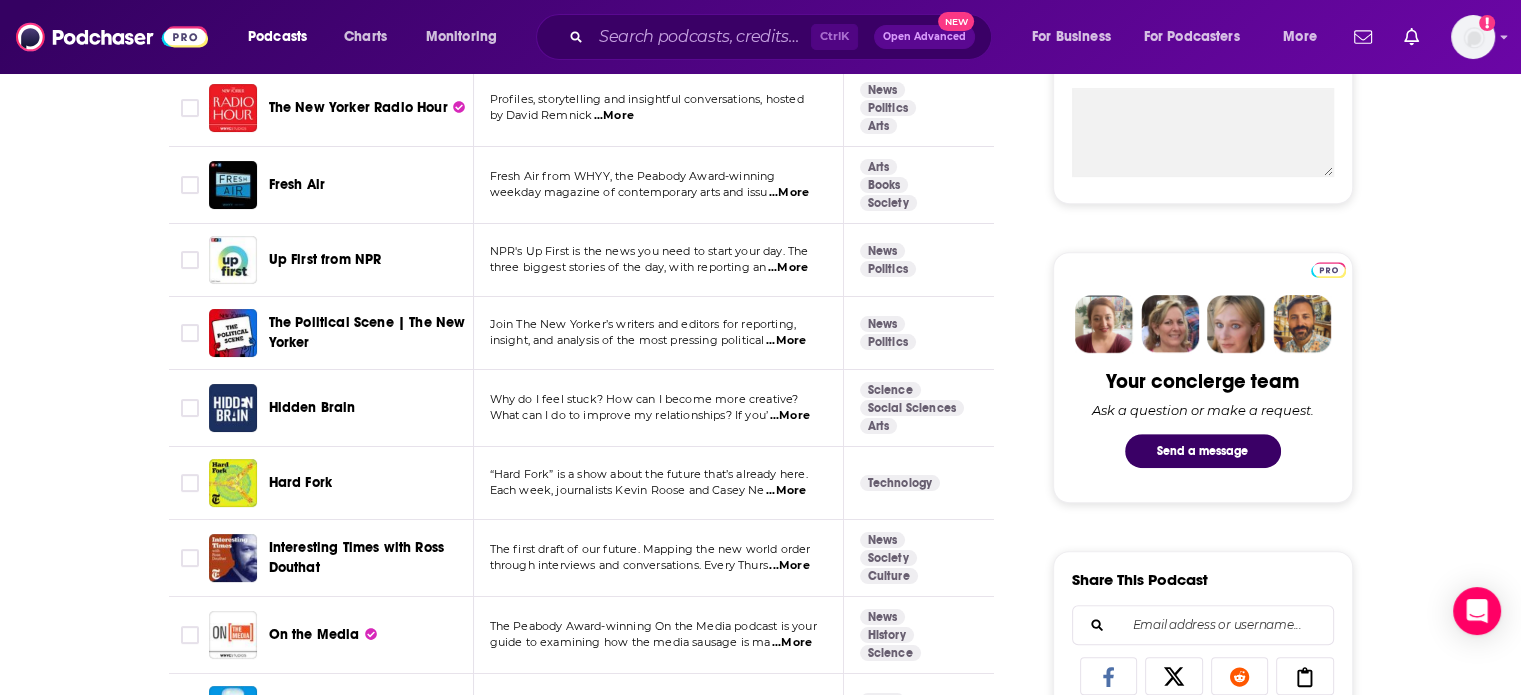 scroll, scrollTop: 700, scrollLeft: 0, axis: vertical 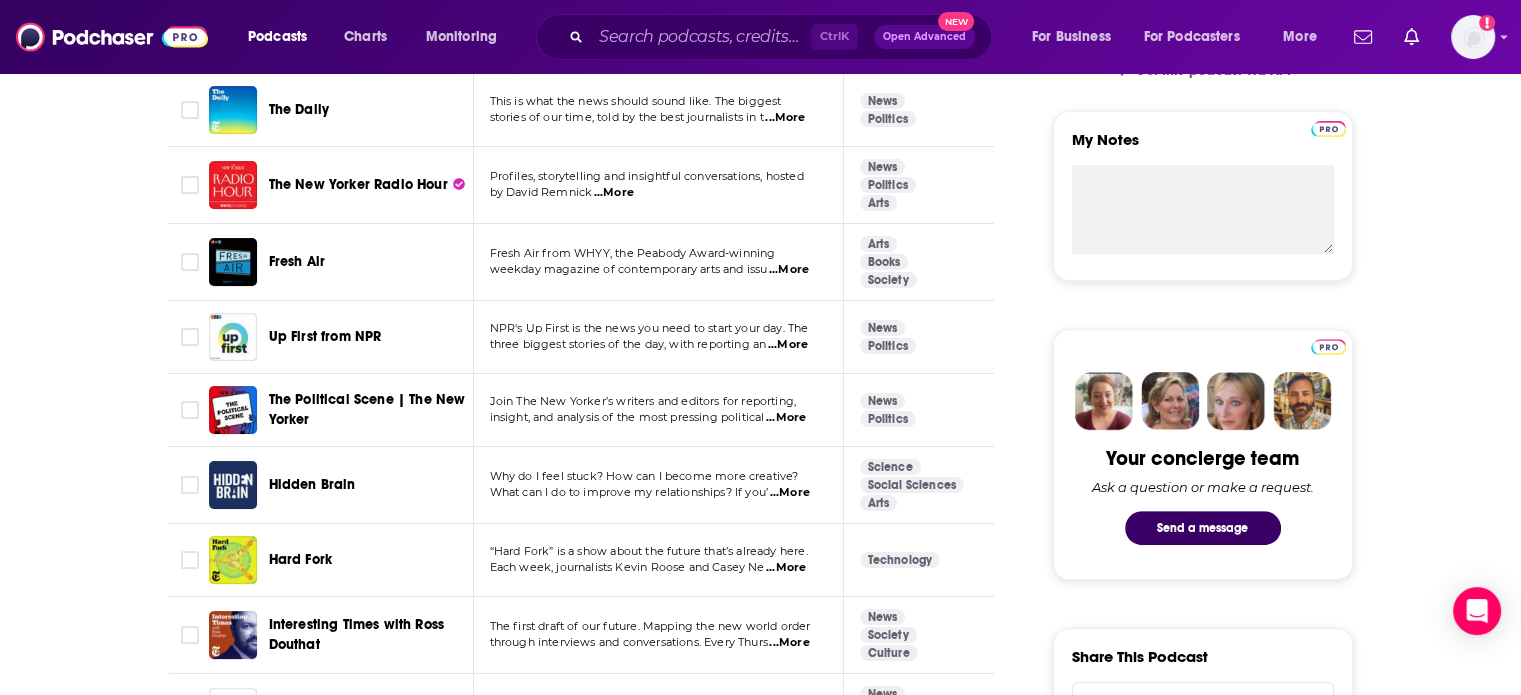 click on "Hidden Brain" at bounding box center (312, 484) 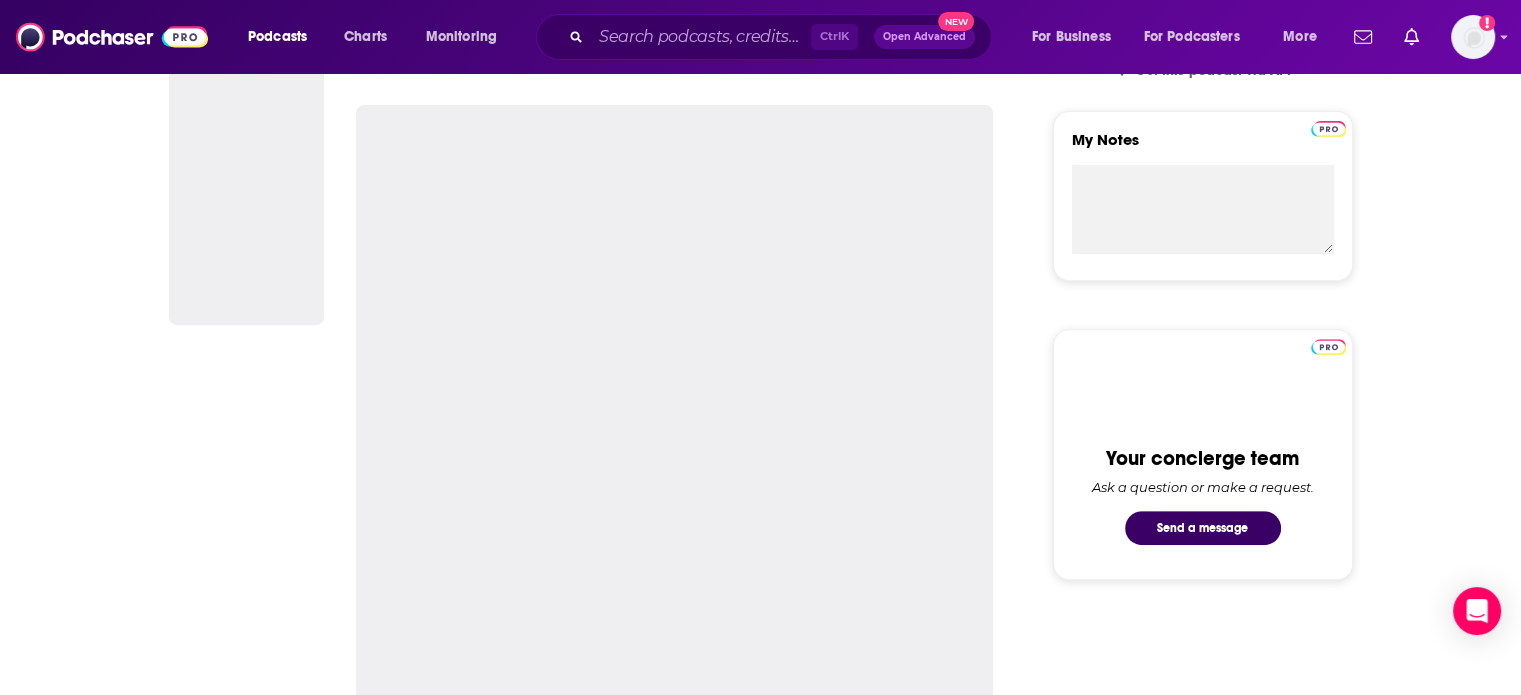 scroll, scrollTop: 0, scrollLeft: 0, axis: both 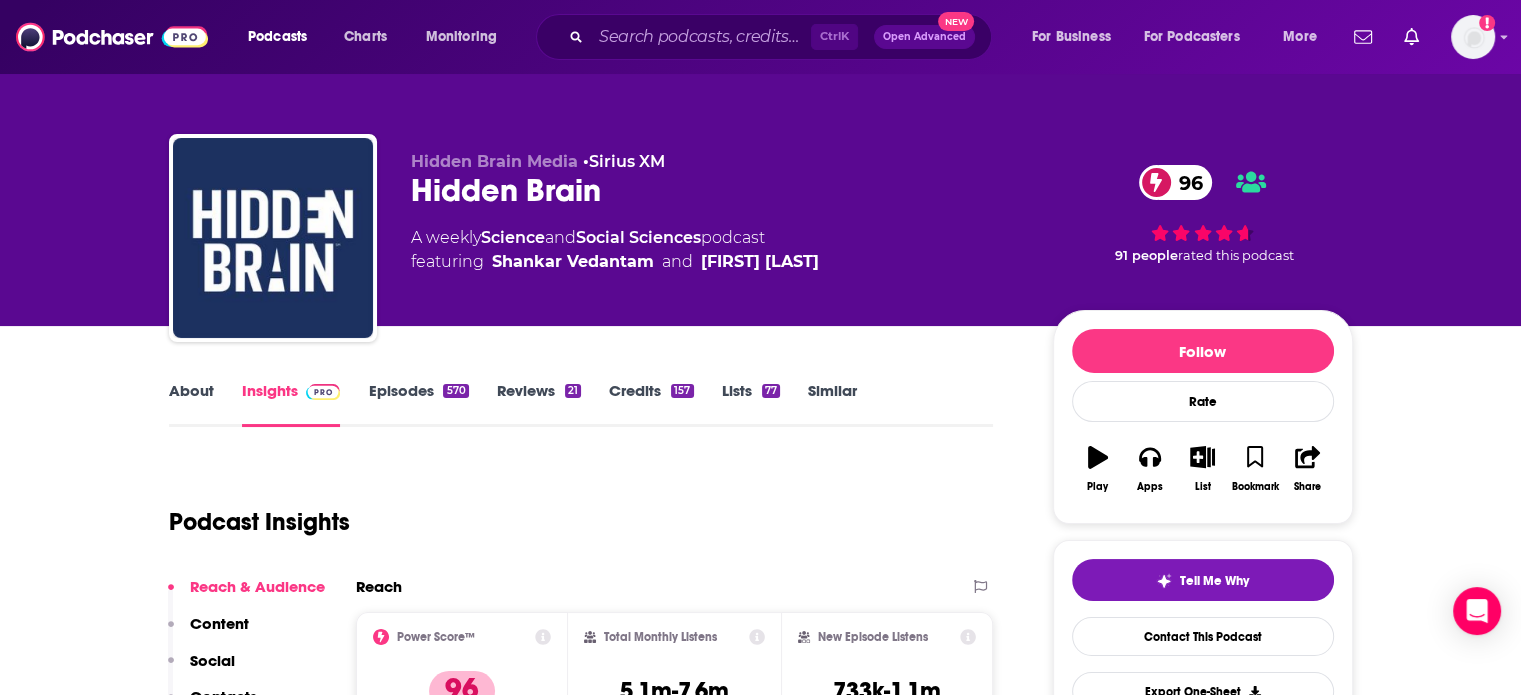 click on "Similar" at bounding box center [832, 404] 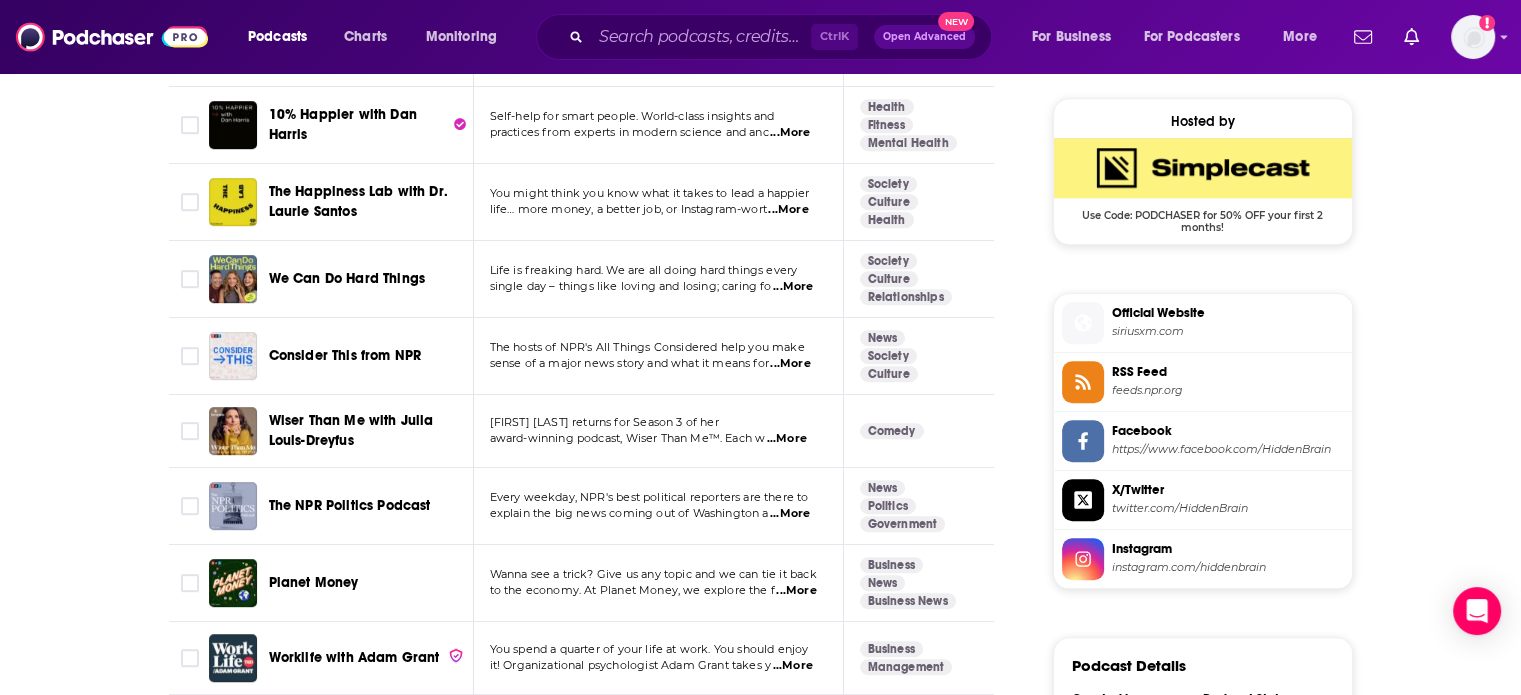scroll, scrollTop: 1600, scrollLeft: 0, axis: vertical 